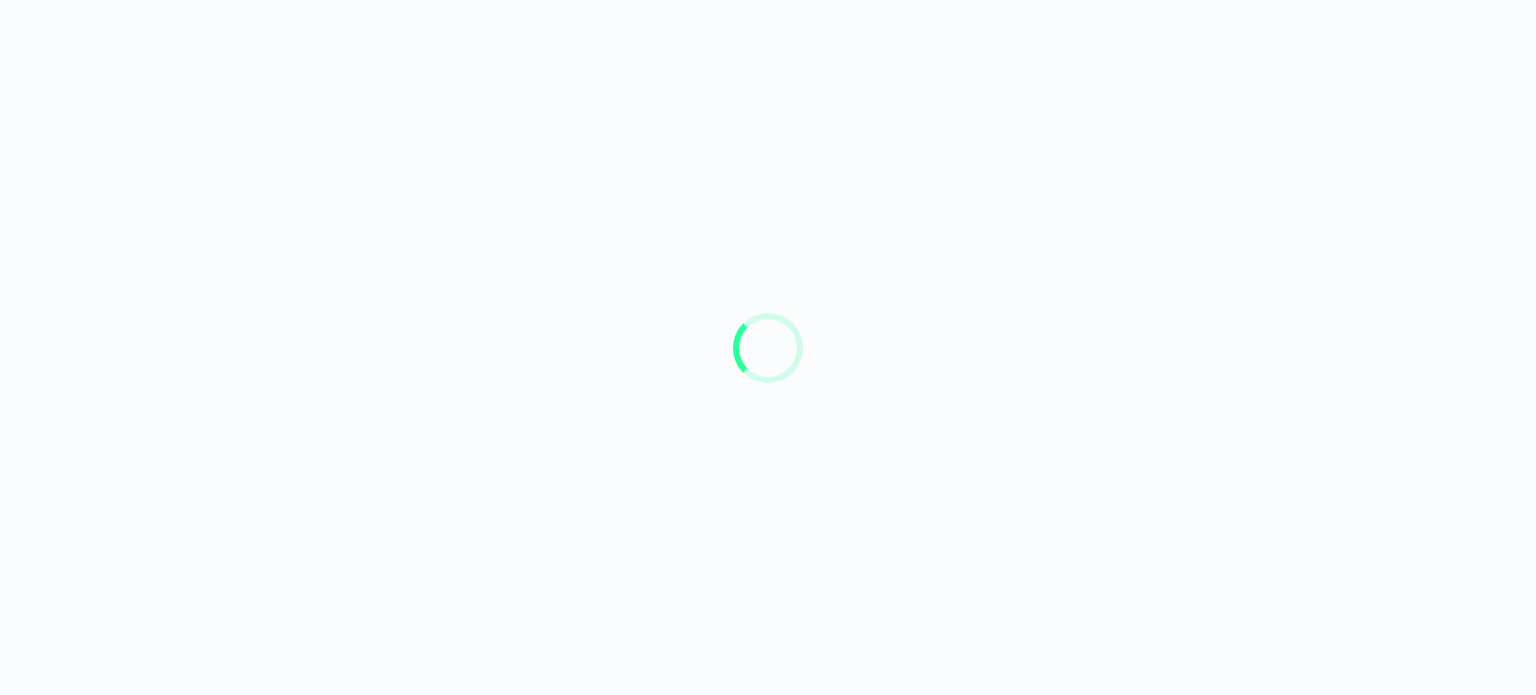 scroll, scrollTop: 0, scrollLeft: 0, axis: both 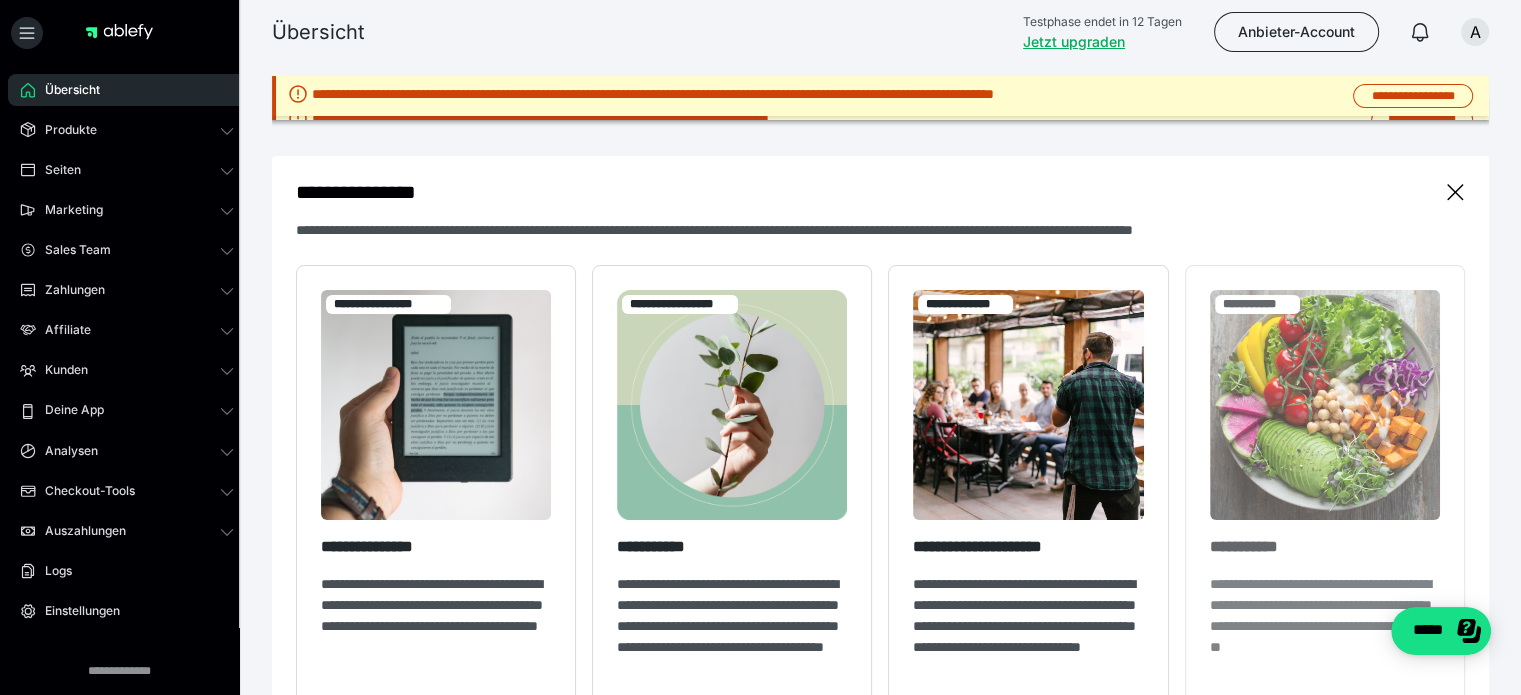 click on "**********" at bounding box center [1325, 547] 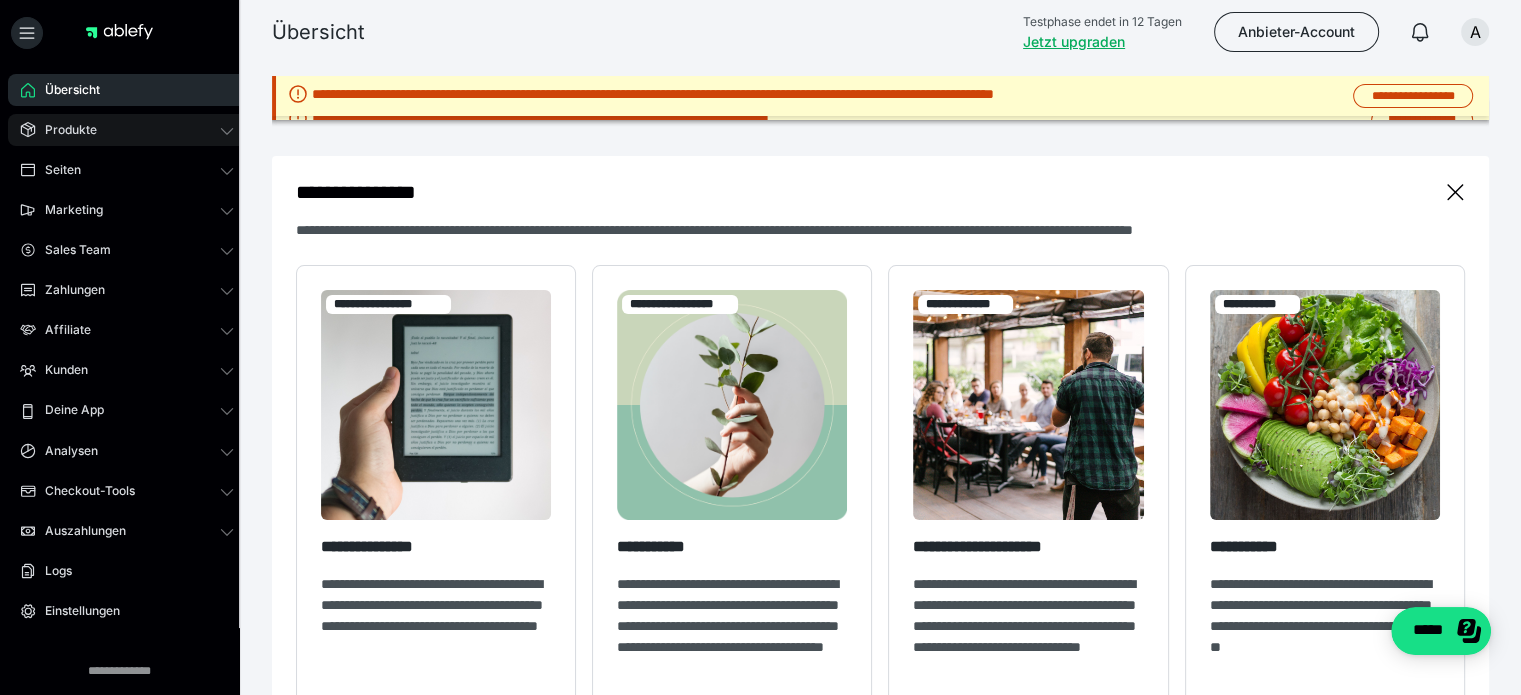 click on "Produkte" at bounding box center (64, 130) 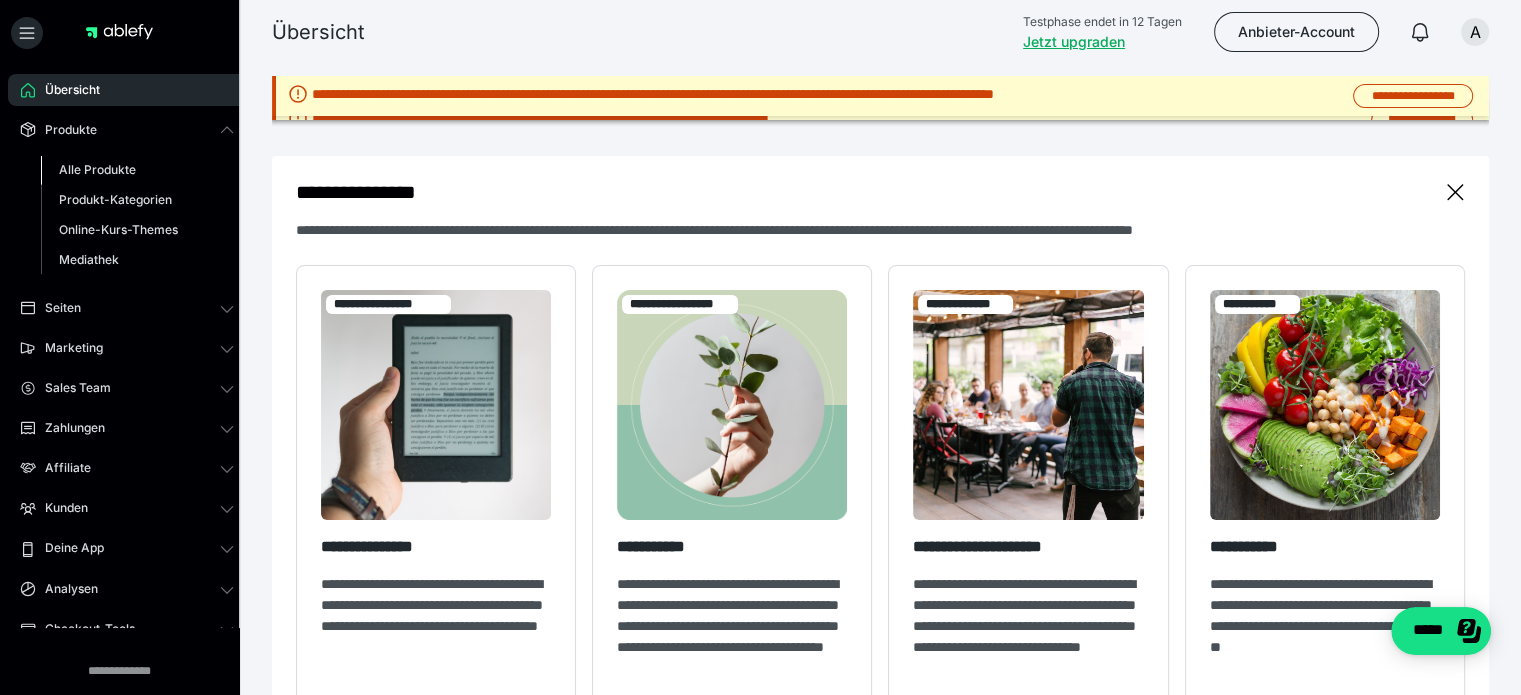 click on "Alle Produkte" at bounding box center [97, 169] 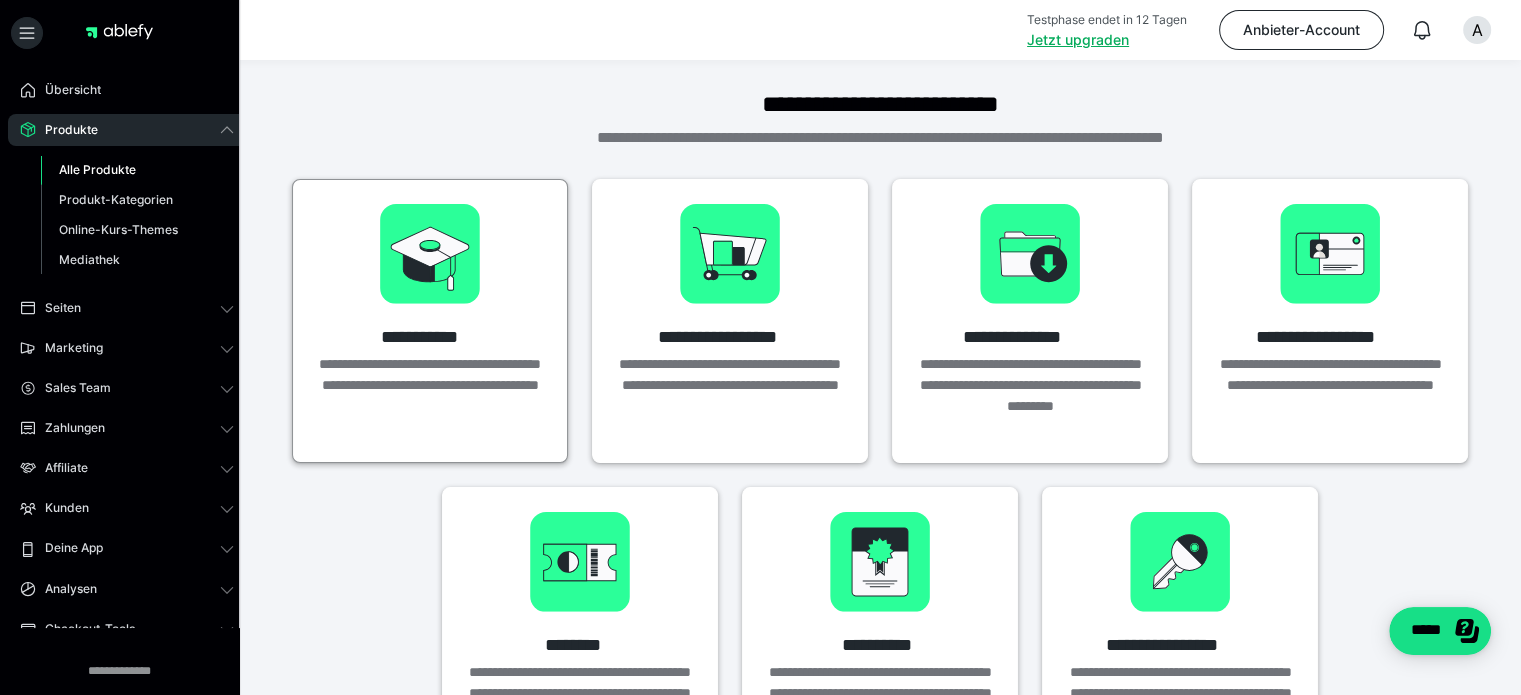 click on "**********" at bounding box center [431, 337] 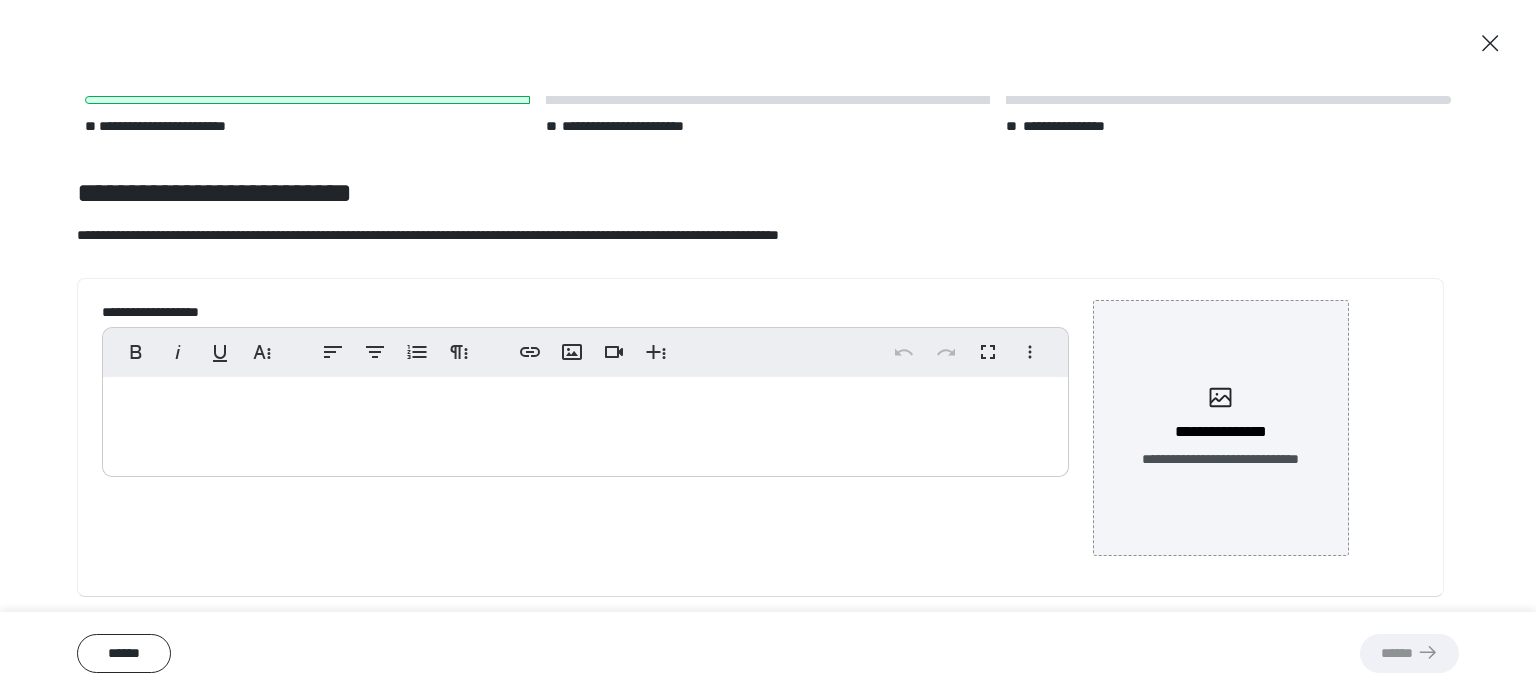 scroll, scrollTop: 0, scrollLeft: 0, axis: both 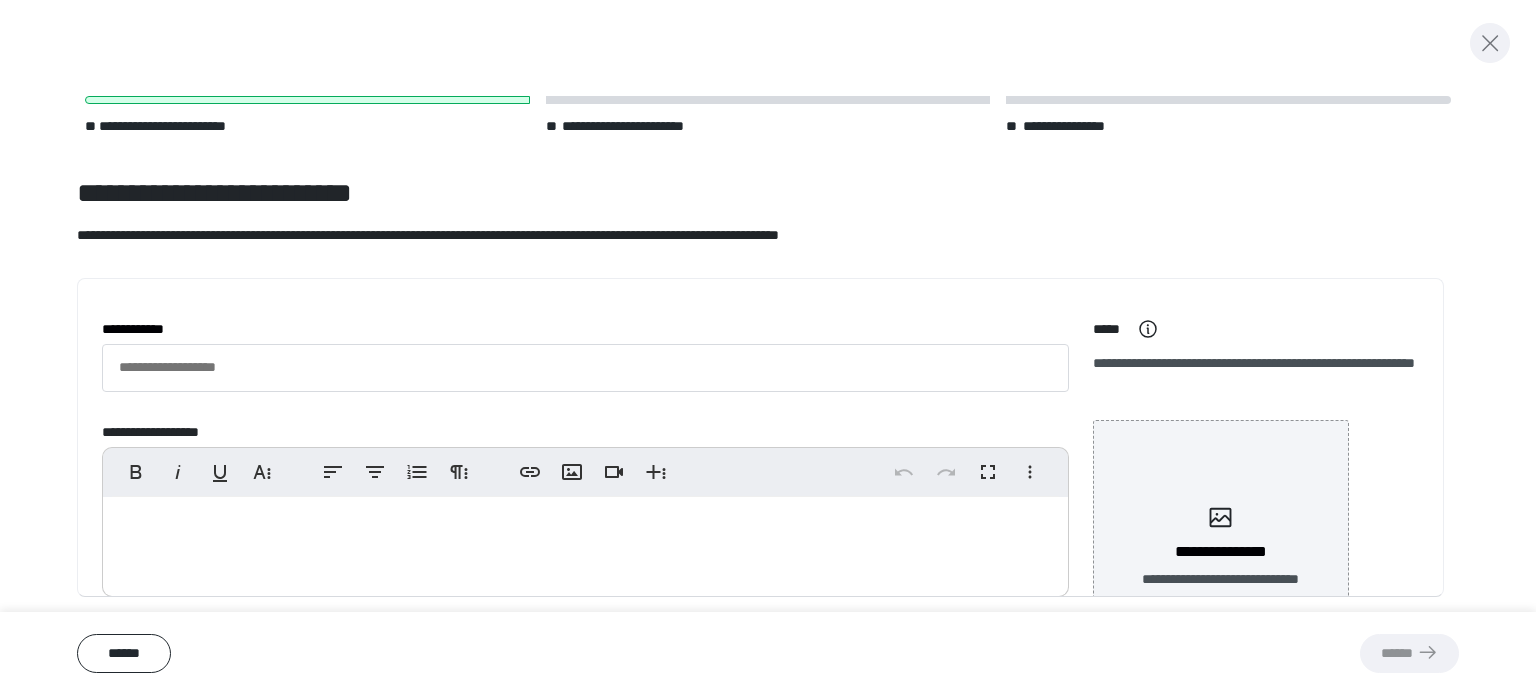 click 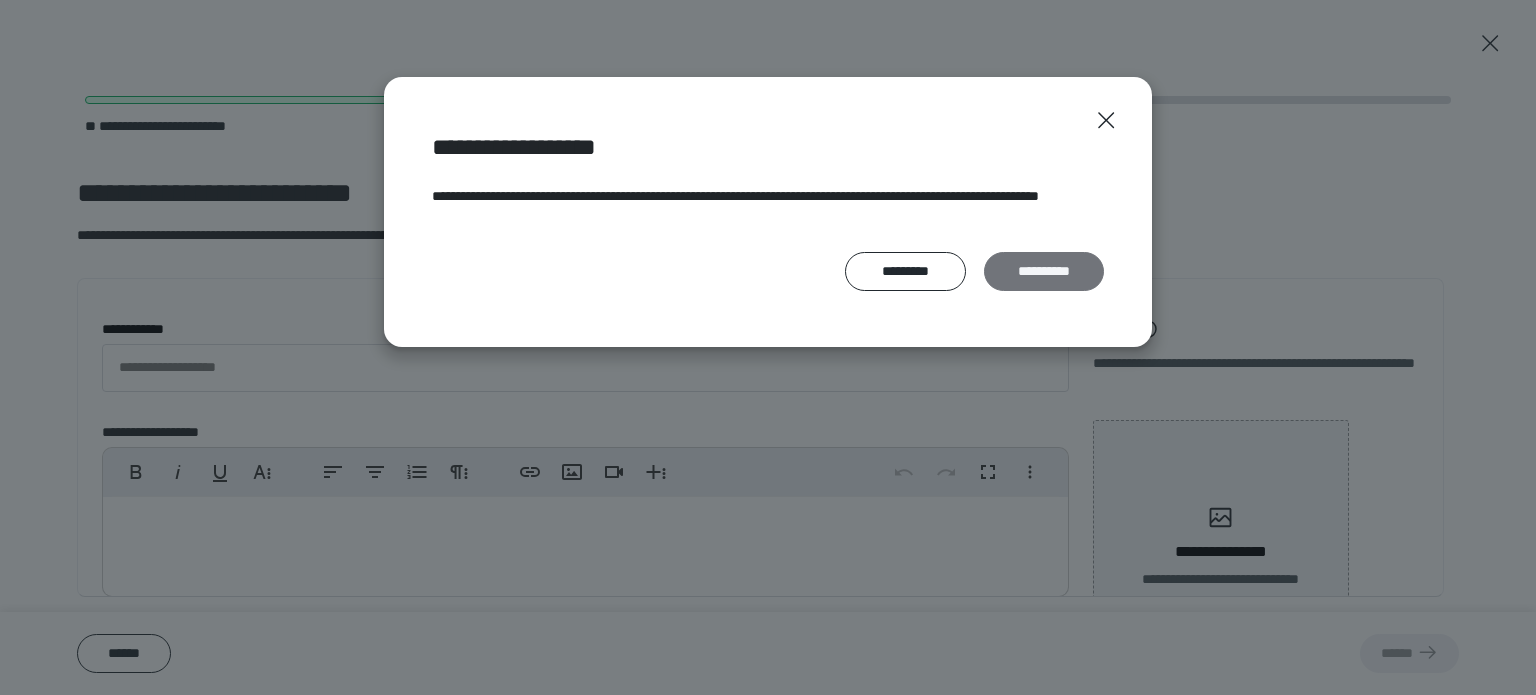 click on "**********" at bounding box center [1044, 272] 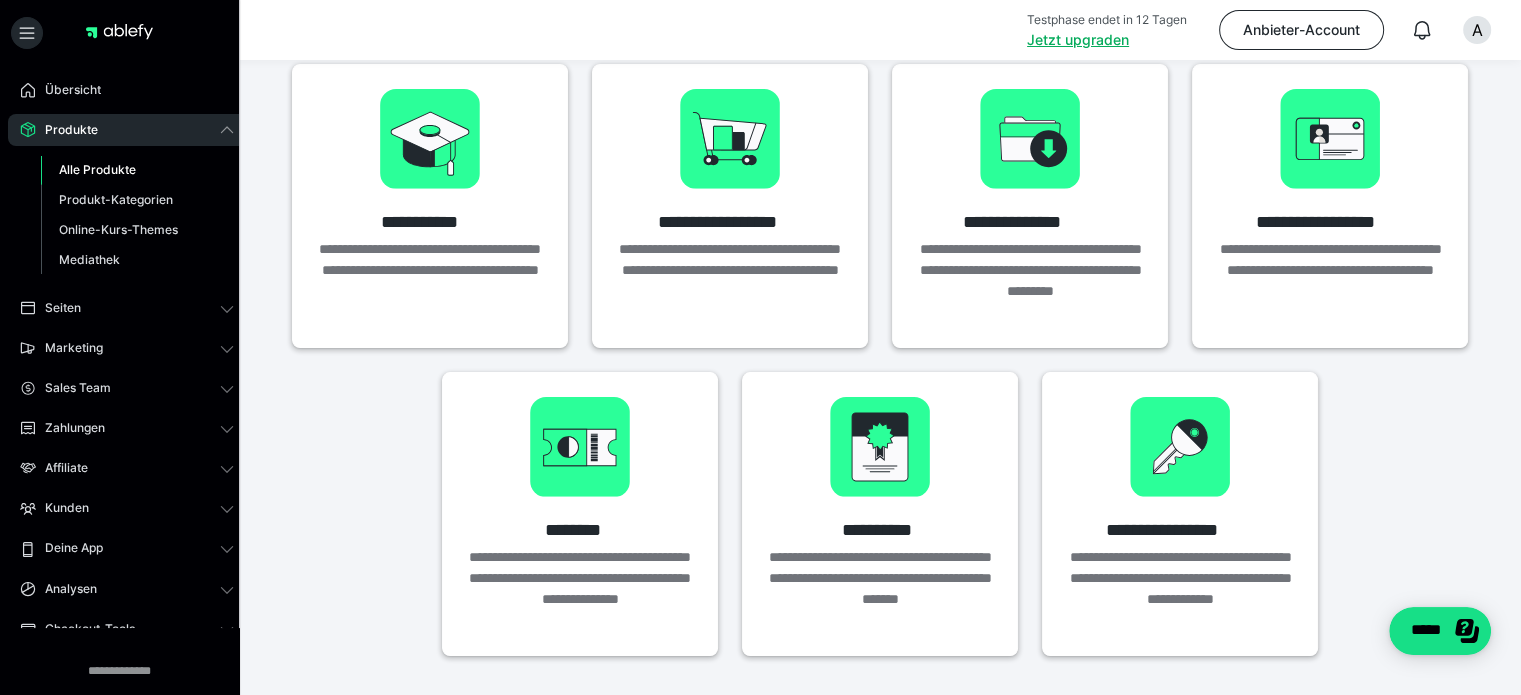 scroll, scrollTop: 175, scrollLeft: 0, axis: vertical 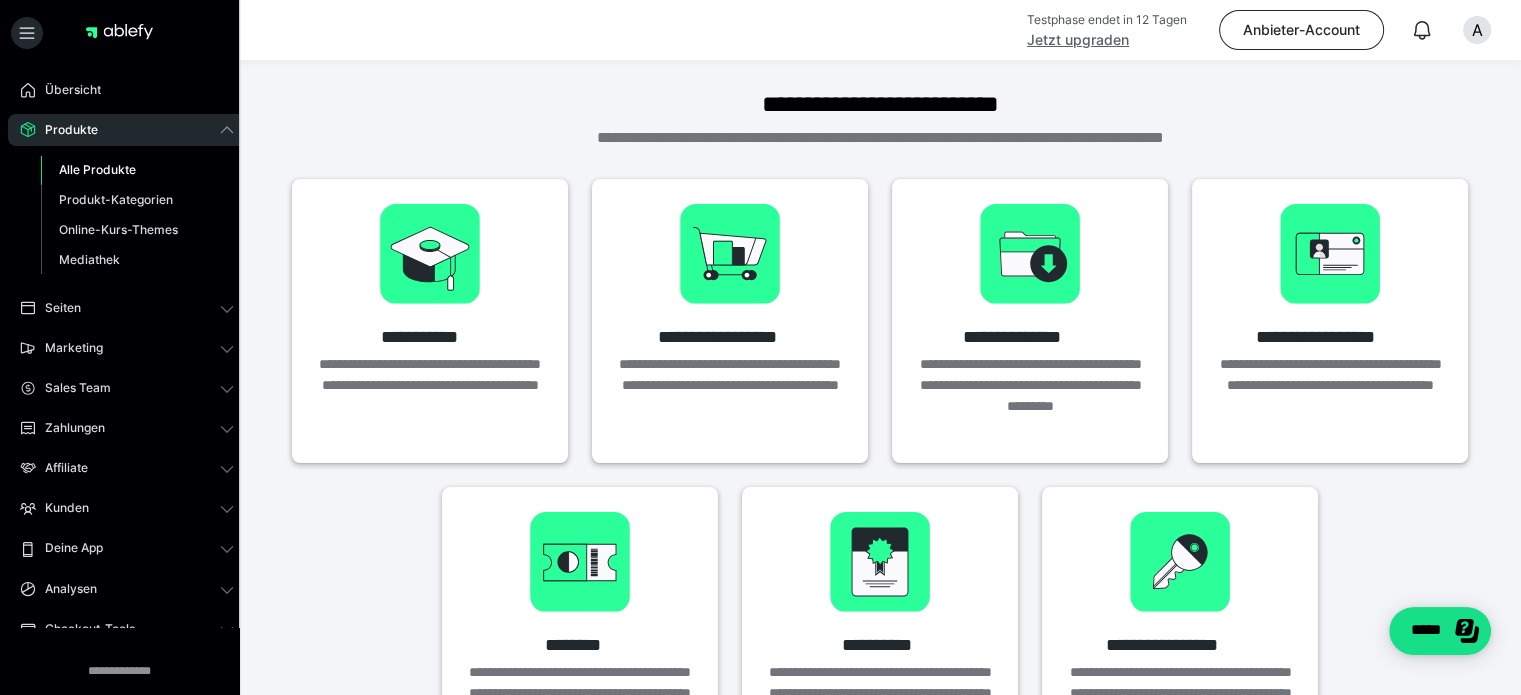 click on "Jetzt upgraden" at bounding box center (1078, 39) 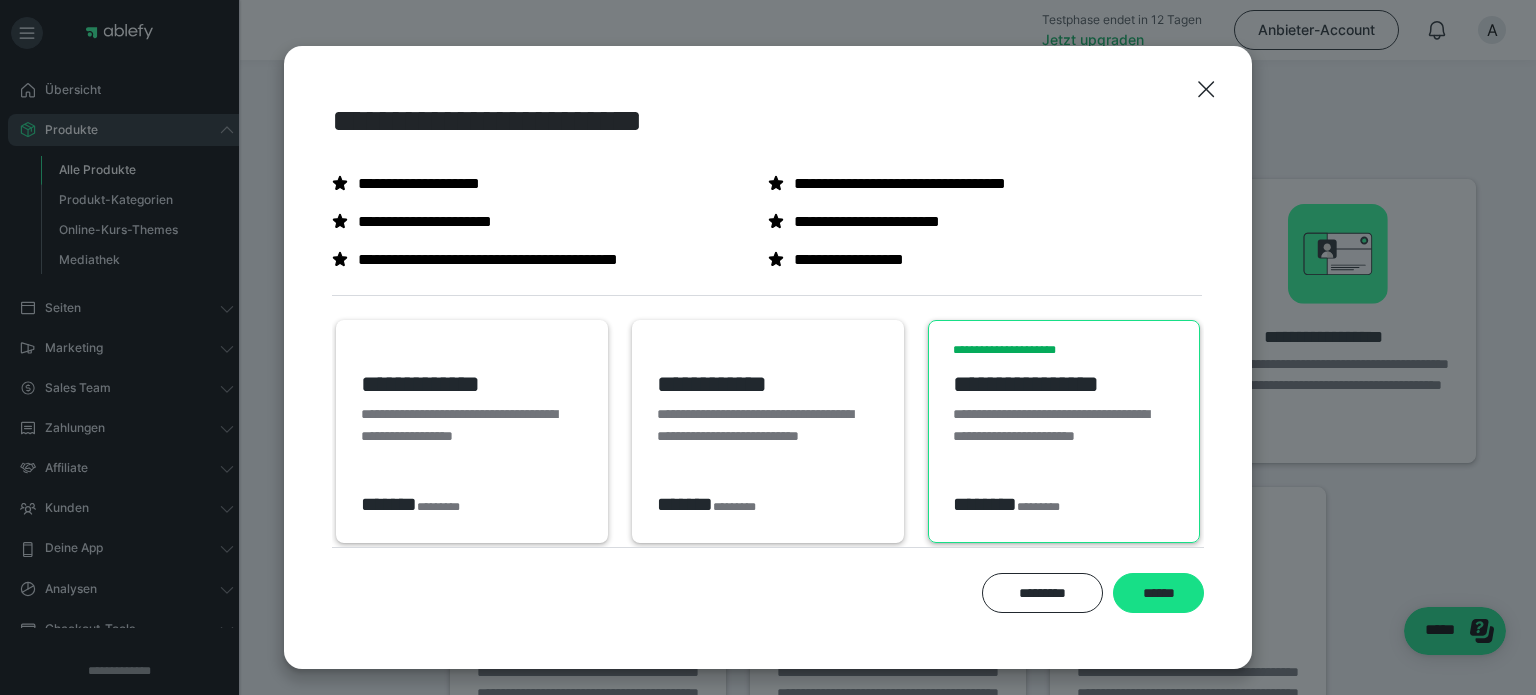 scroll, scrollTop: 55, scrollLeft: 0, axis: vertical 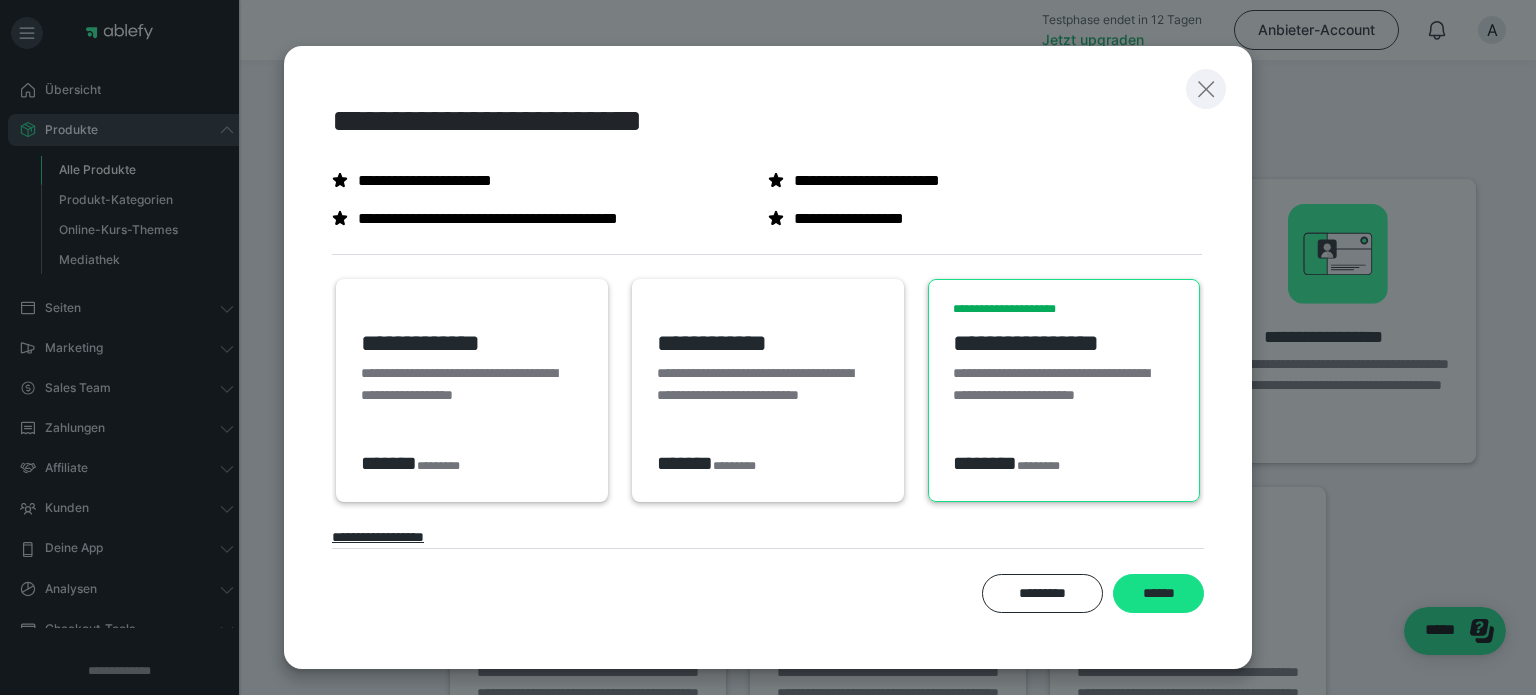 click 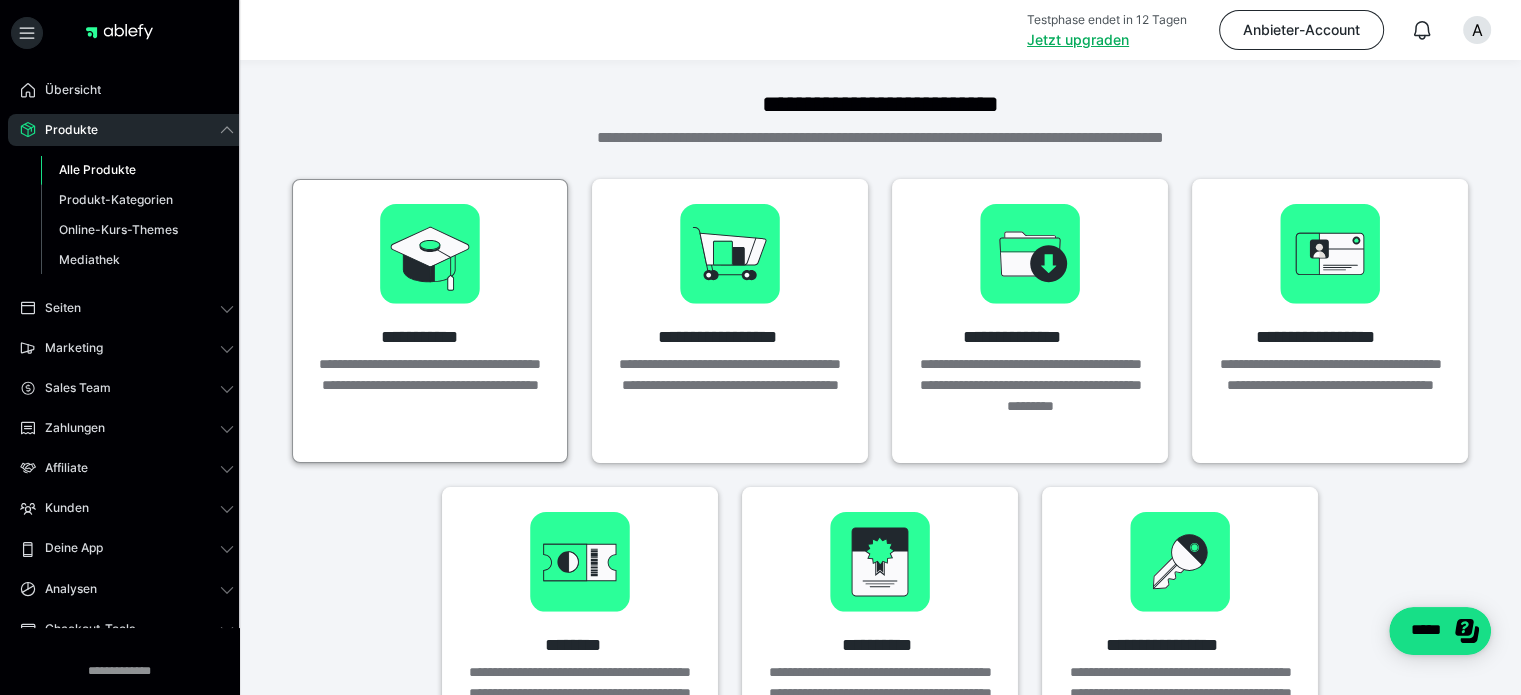 click on "**********" at bounding box center [430, 385] 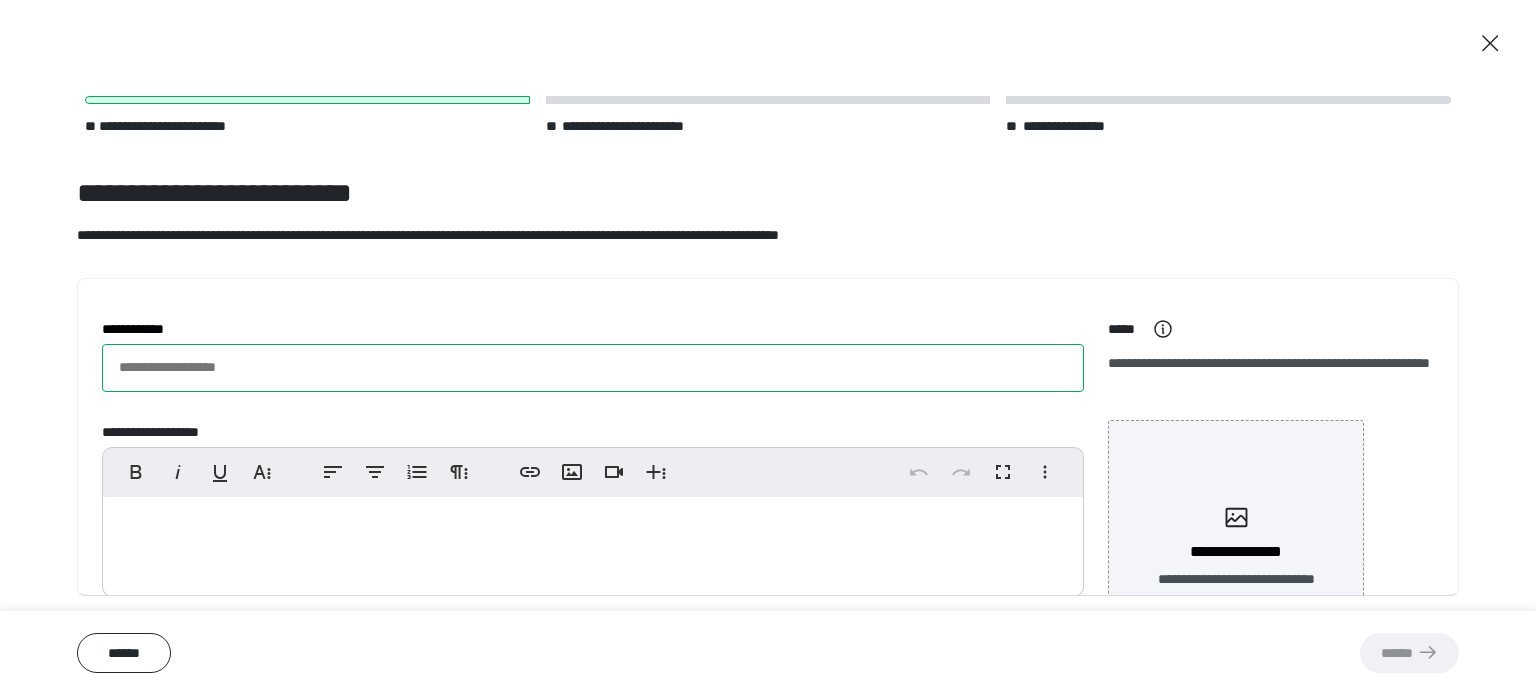 click on "**********" at bounding box center (593, 368) 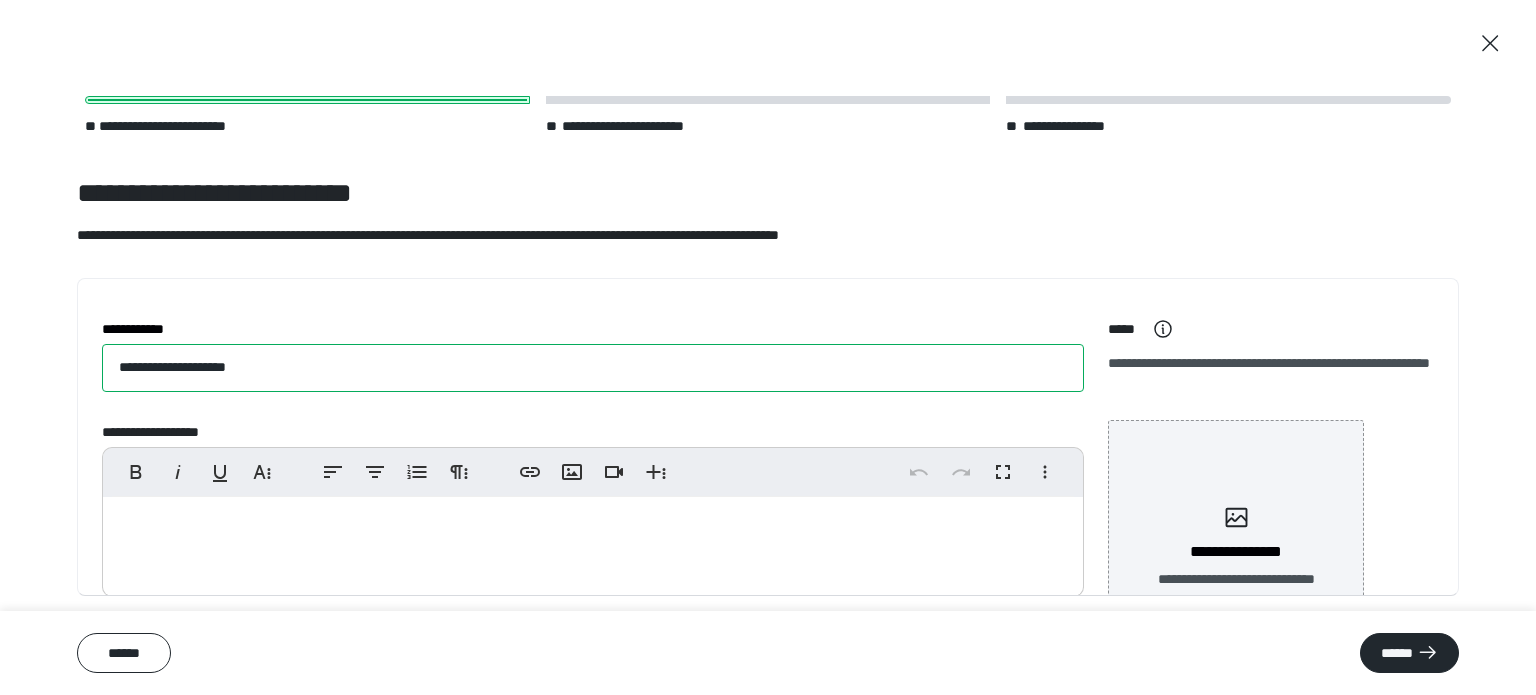 type on "**********" 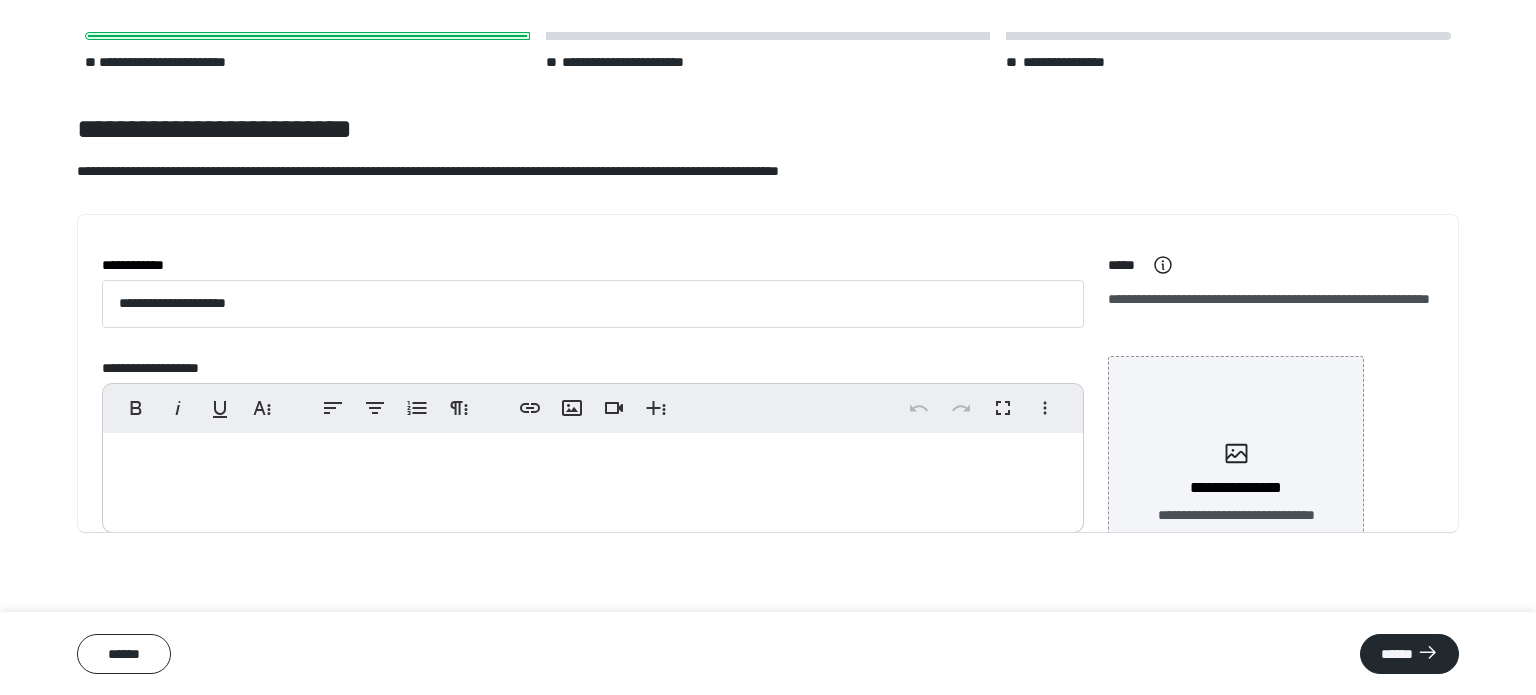 scroll, scrollTop: 64, scrollLeft: 0, axis: vertical 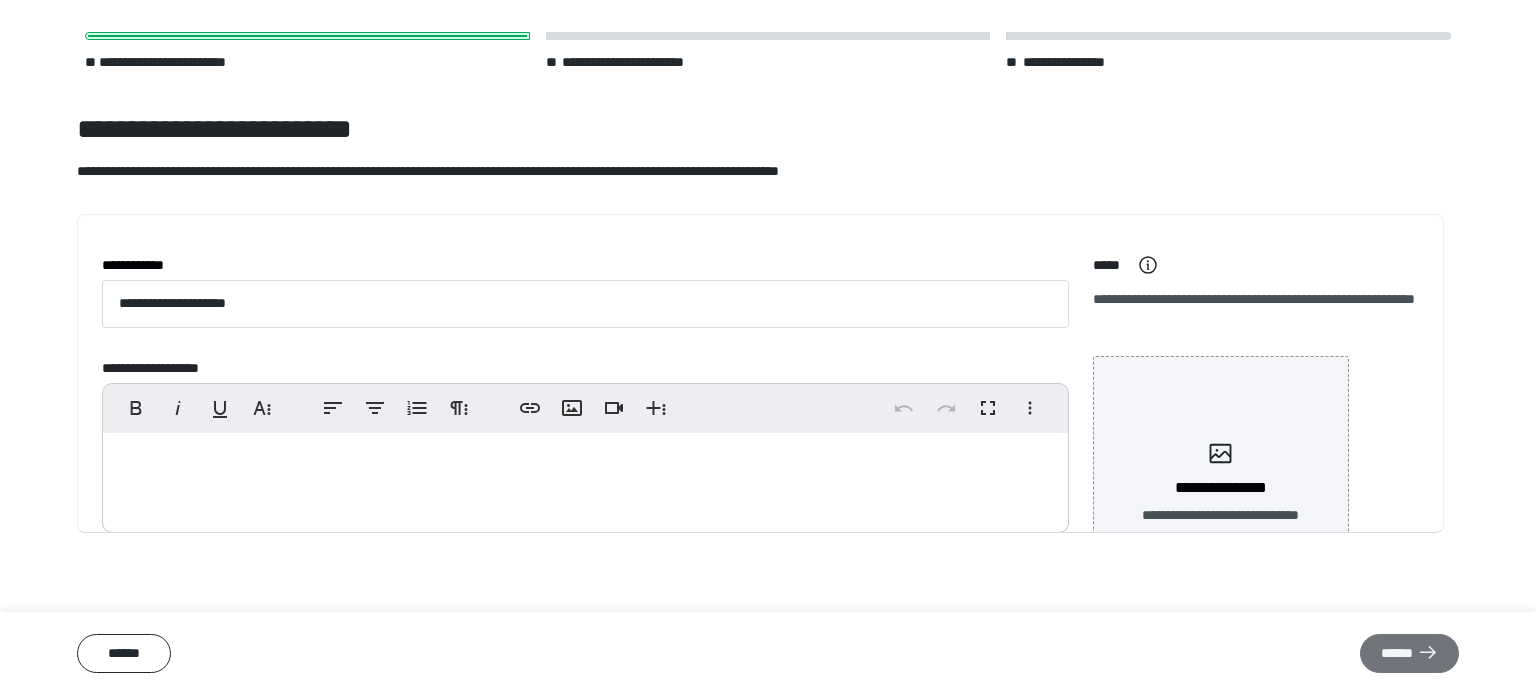 click on "******" at bounding box center [1409, 654] 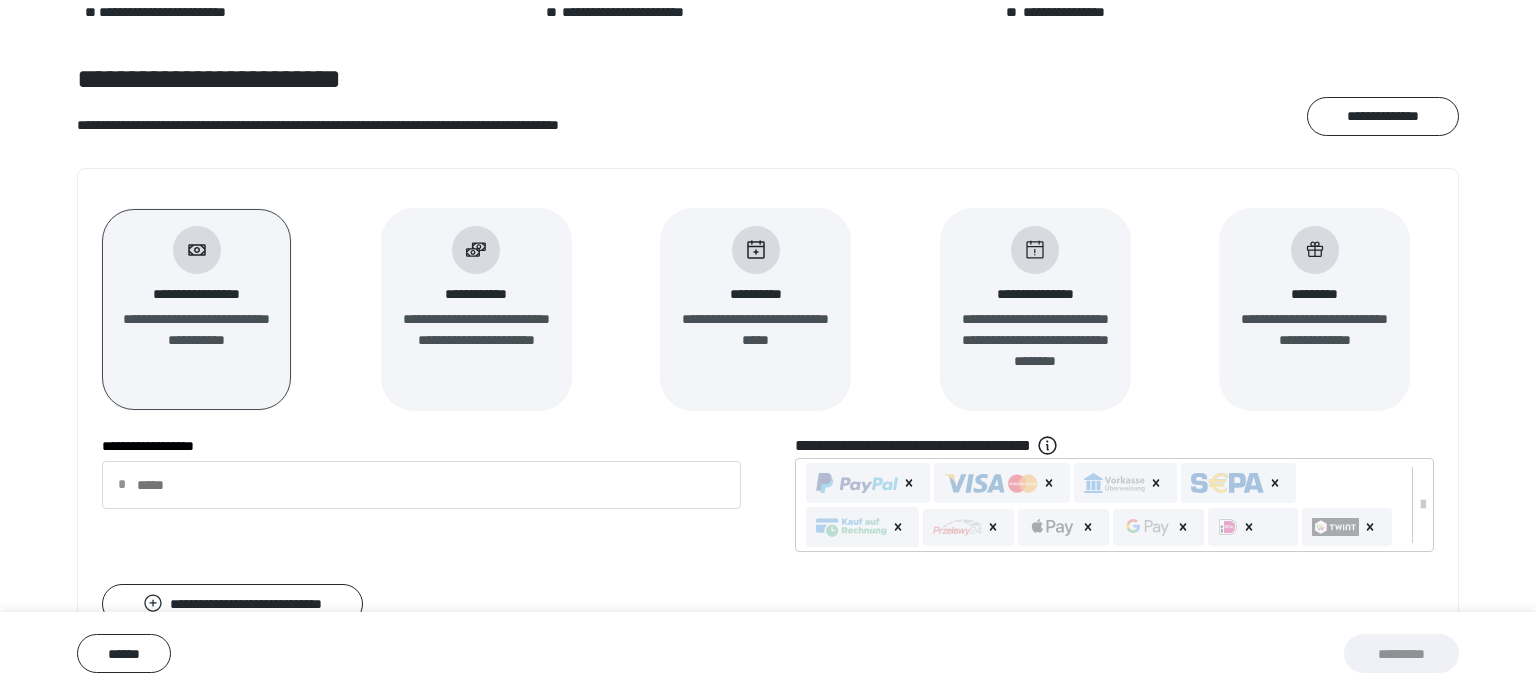 scroll, scrollTop: 175, scrollLeft: 0, axis: vertical 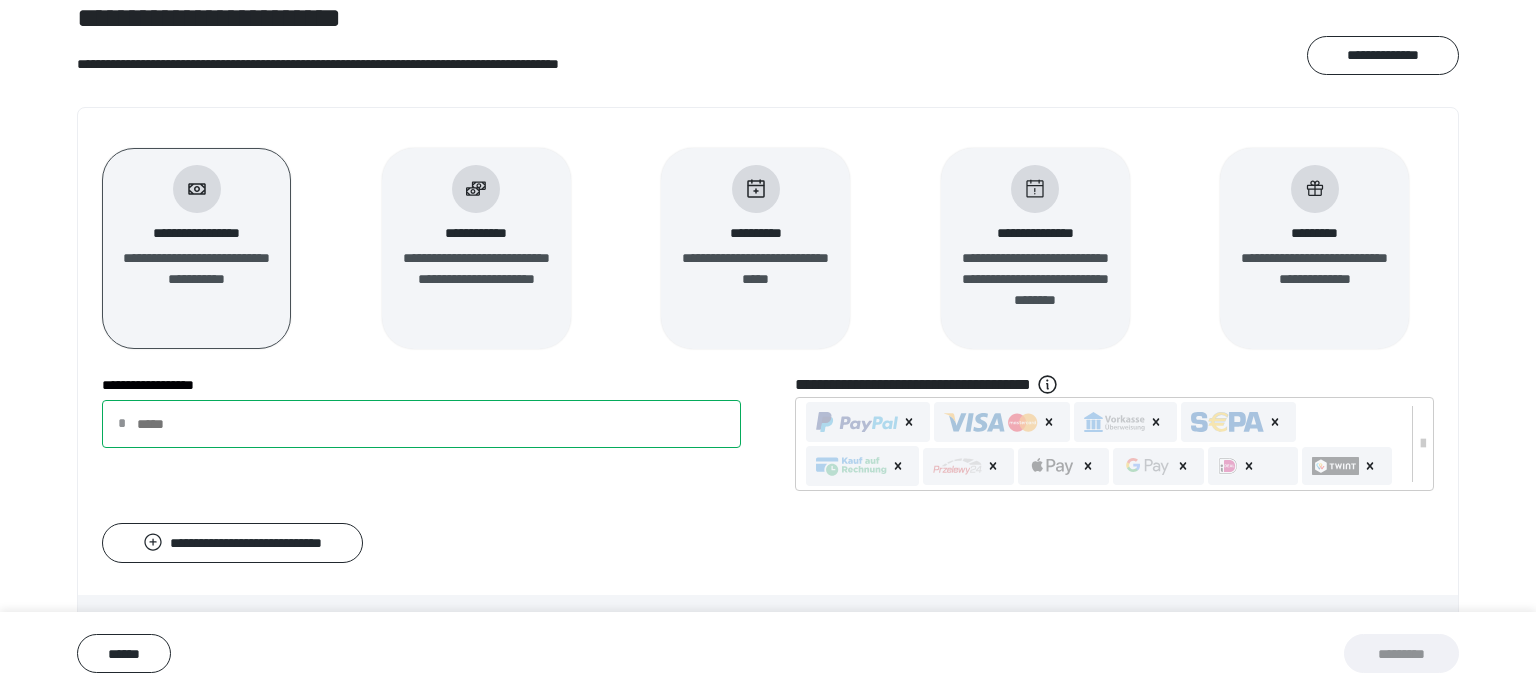 click on "**********" at bounding box center [421, 424] 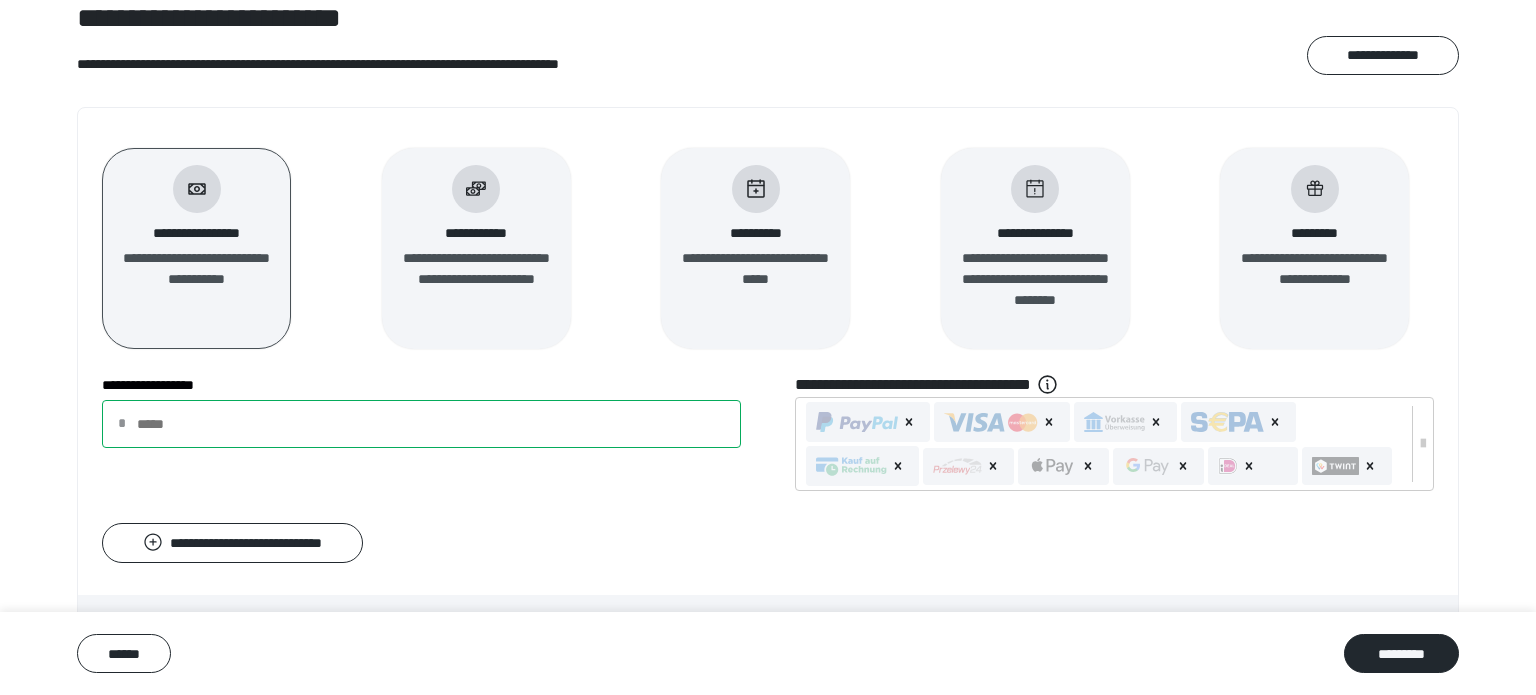 type on "***" 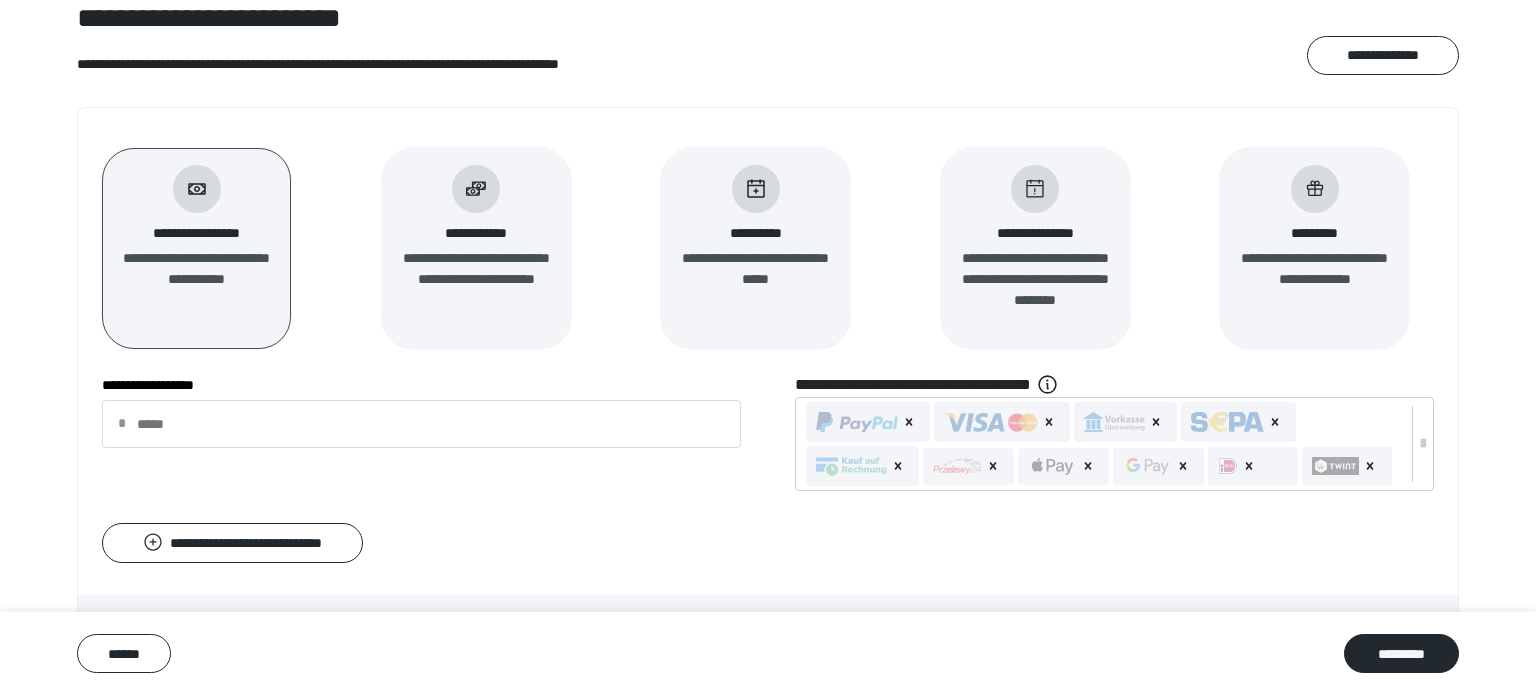 click on "**********" at bounding box center [476, 279] 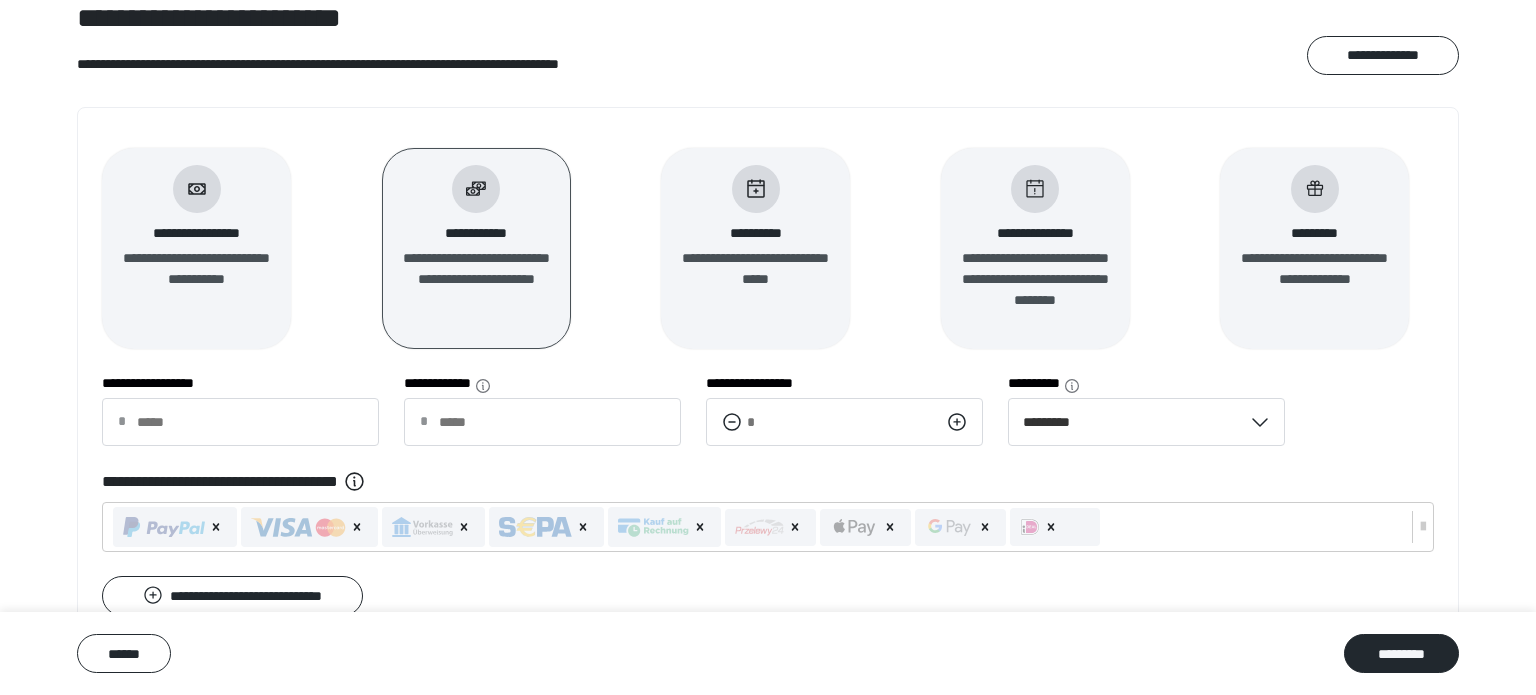 click on "**********" at bounding box center (196, 248) 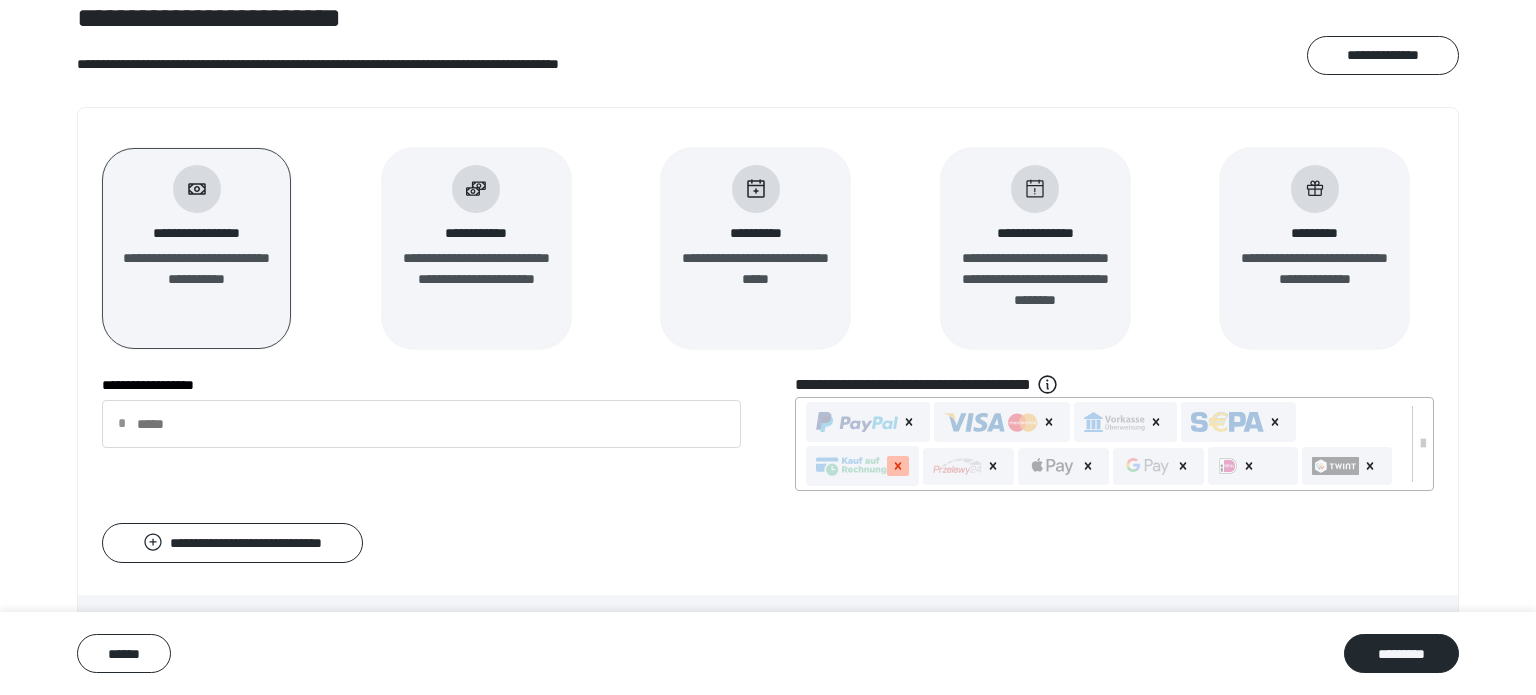 click 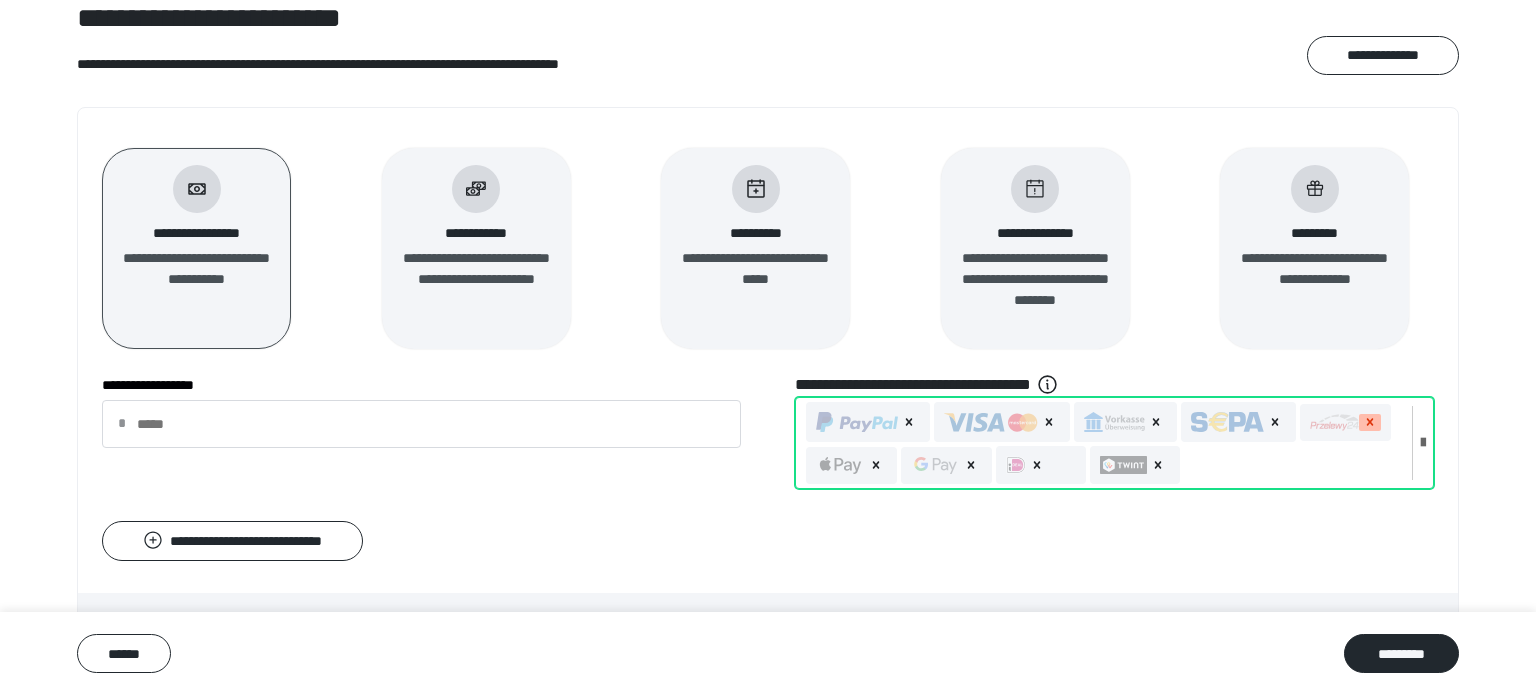click 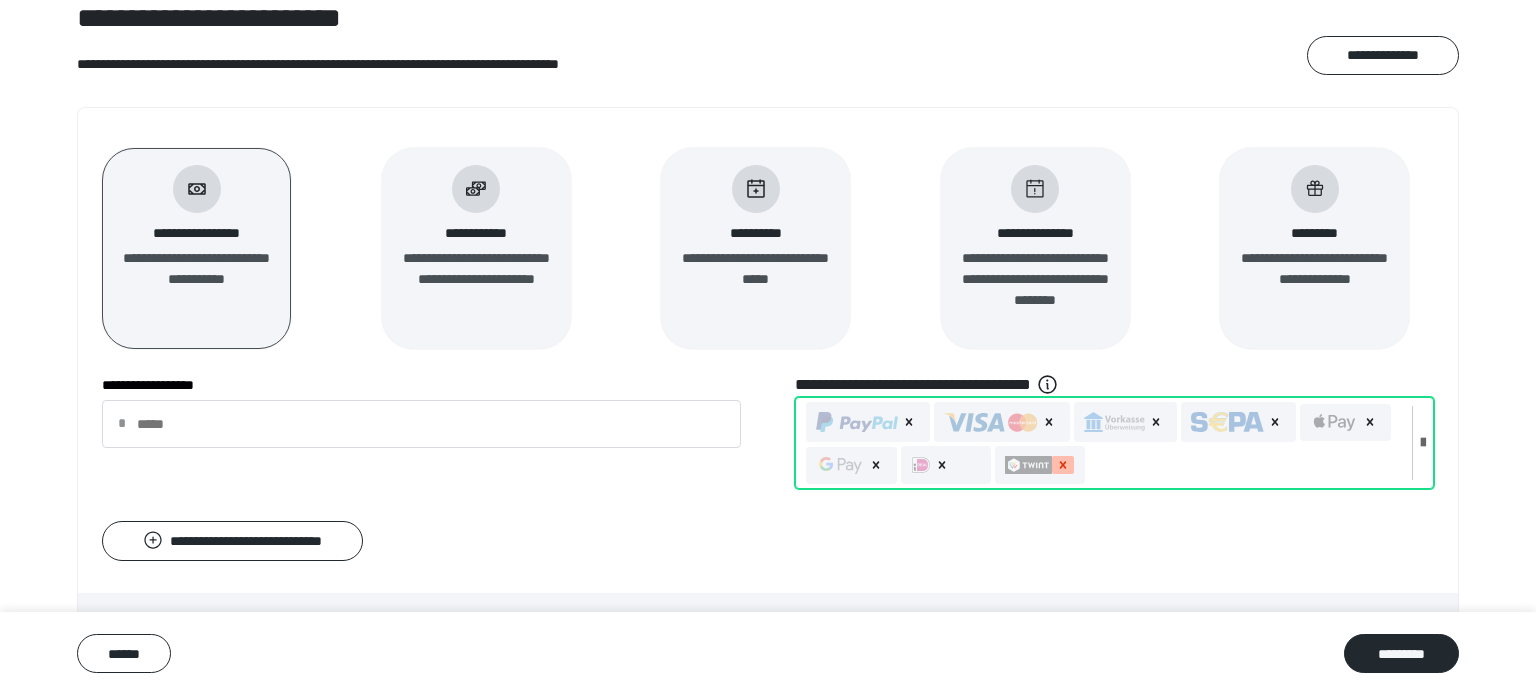 click 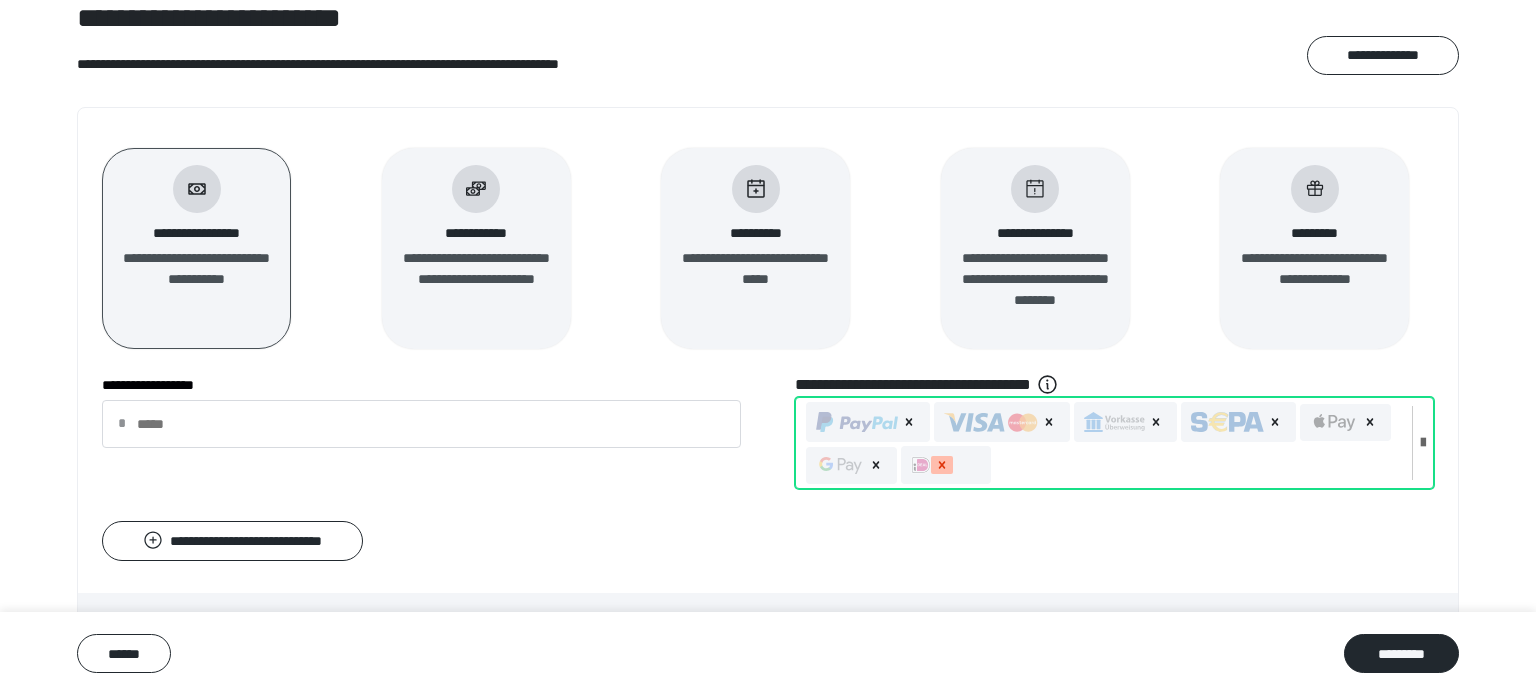 click 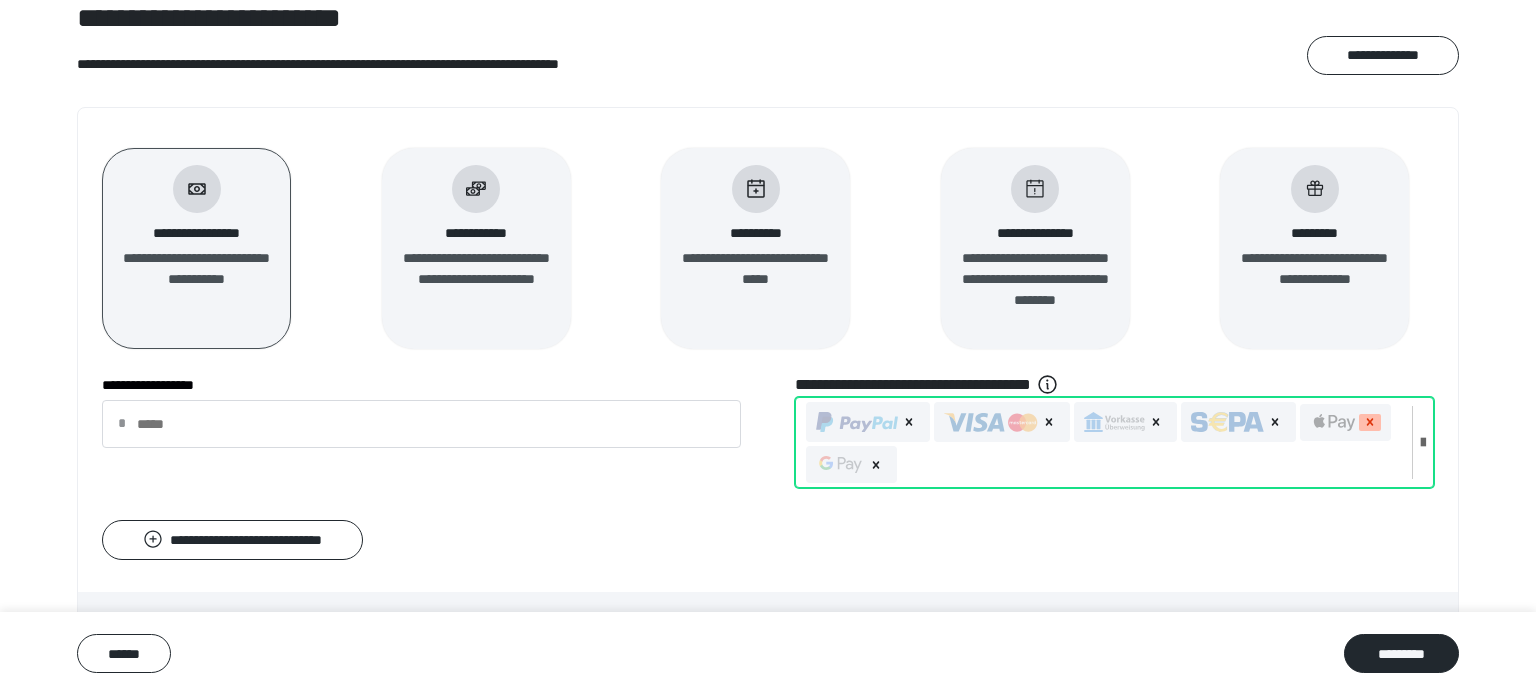 click 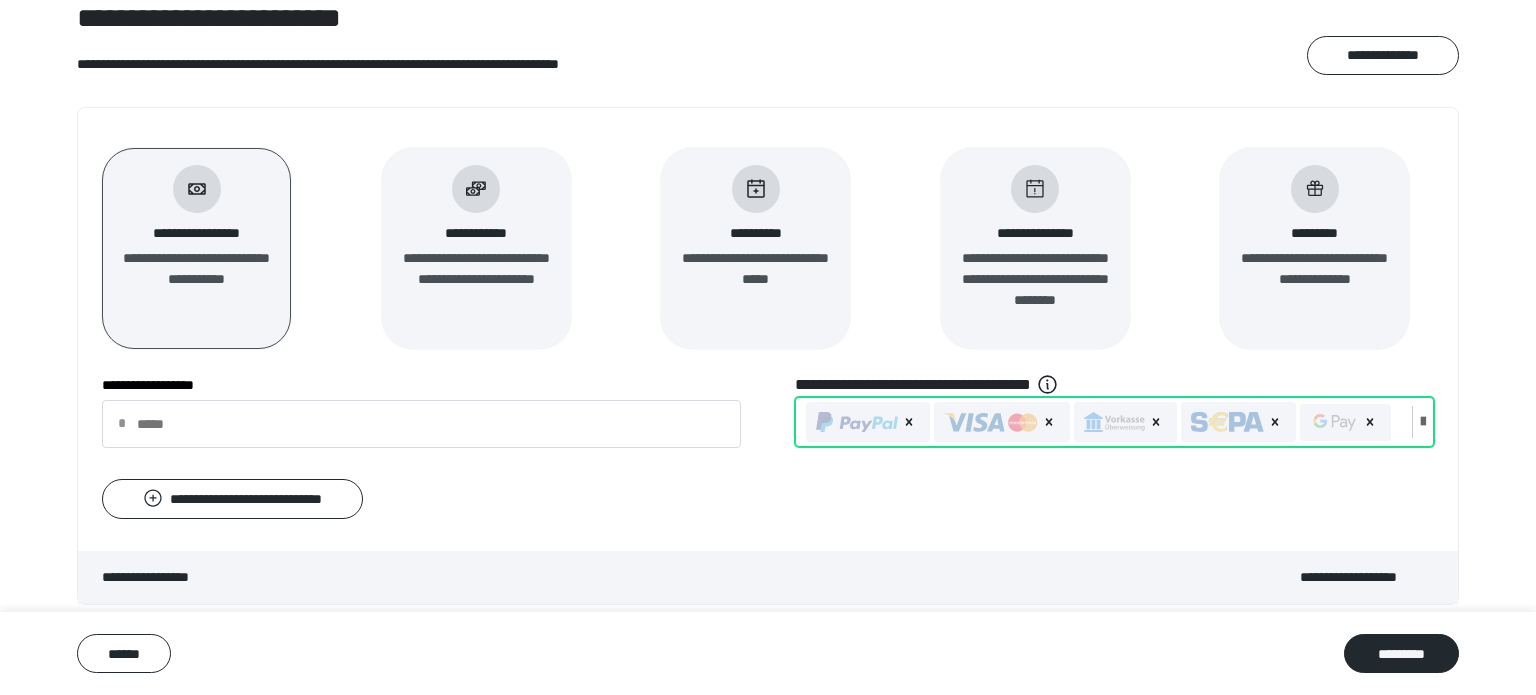 click 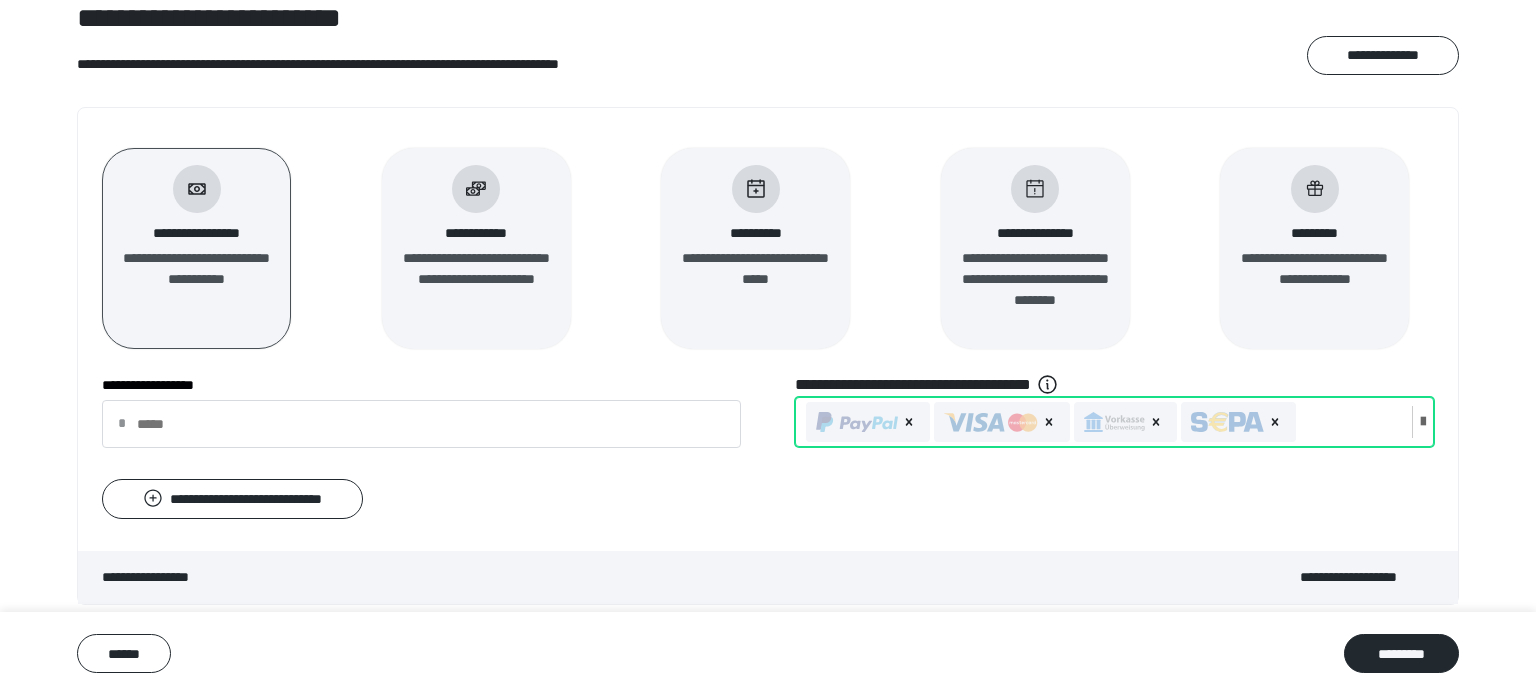 click on "**********" at bounding box center (476, 248) 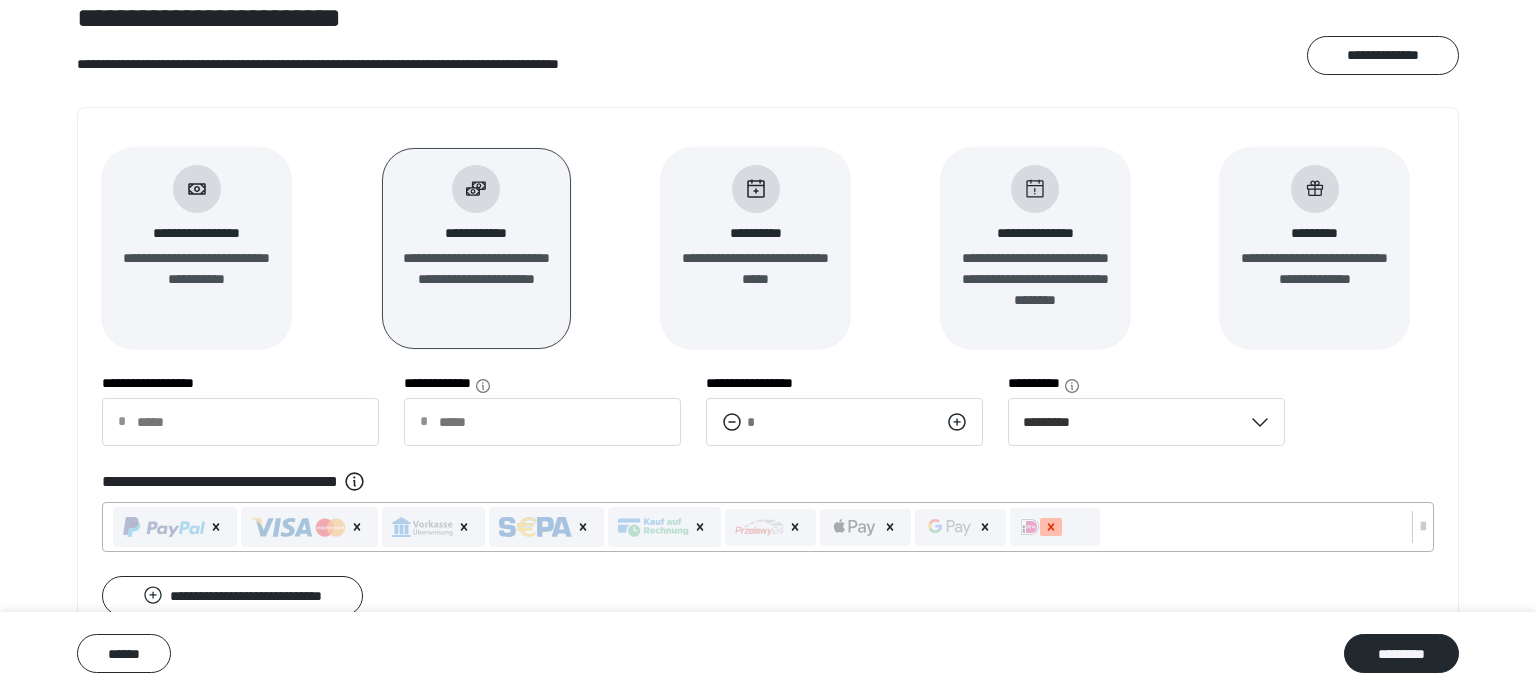 click 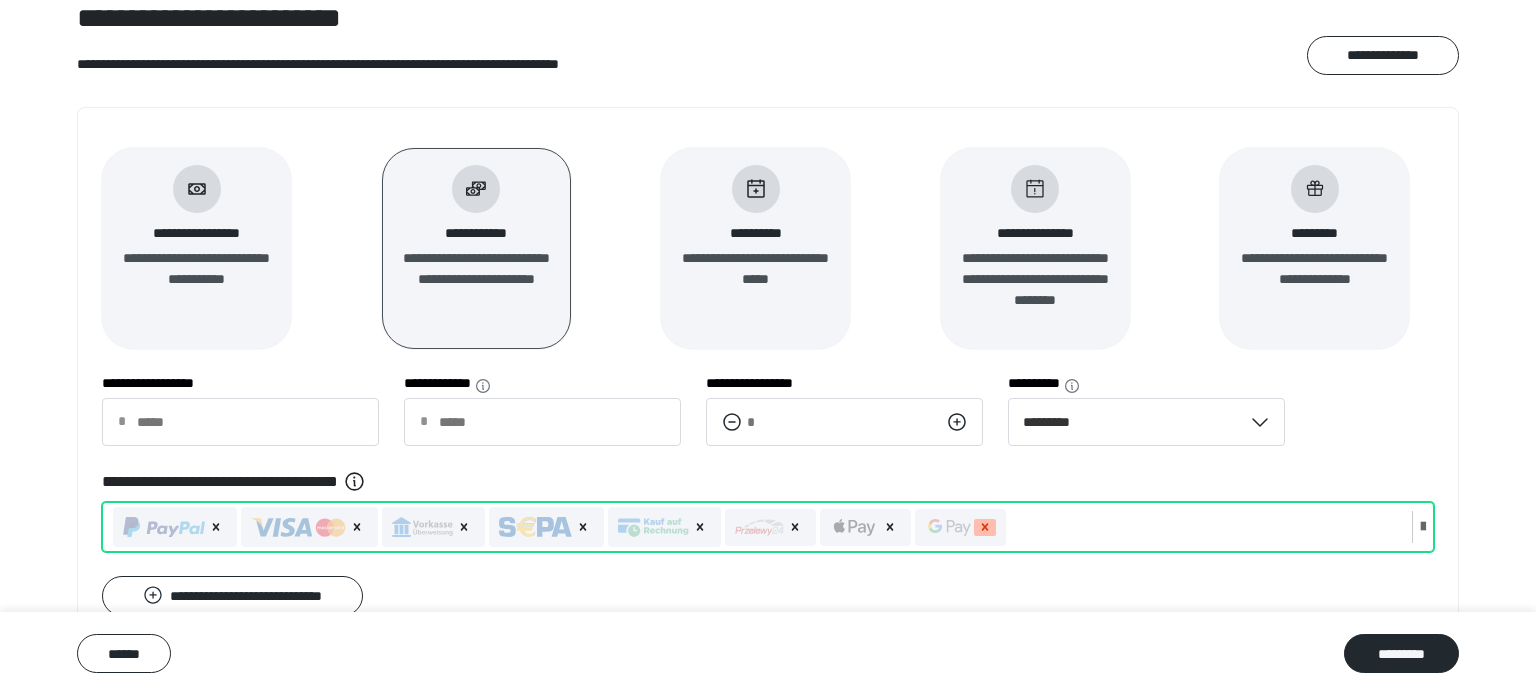 click 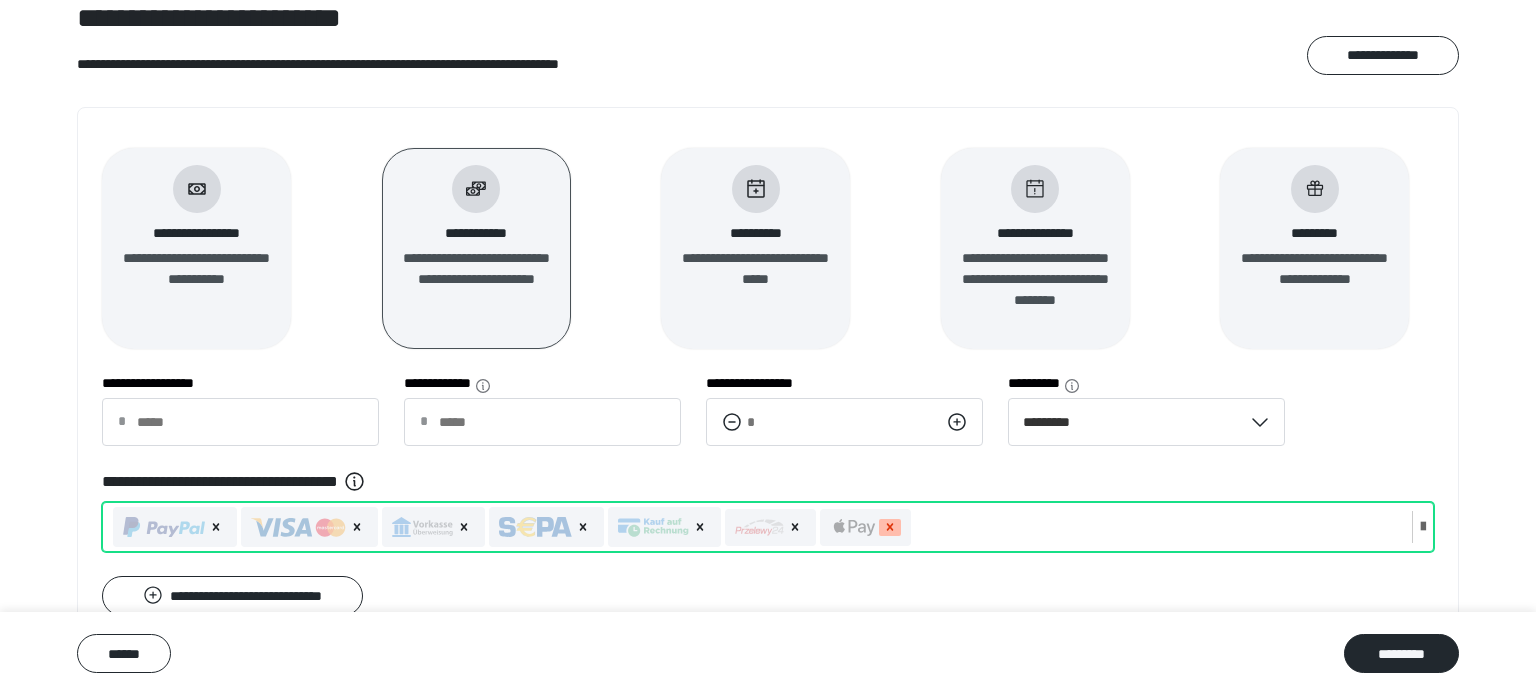 click 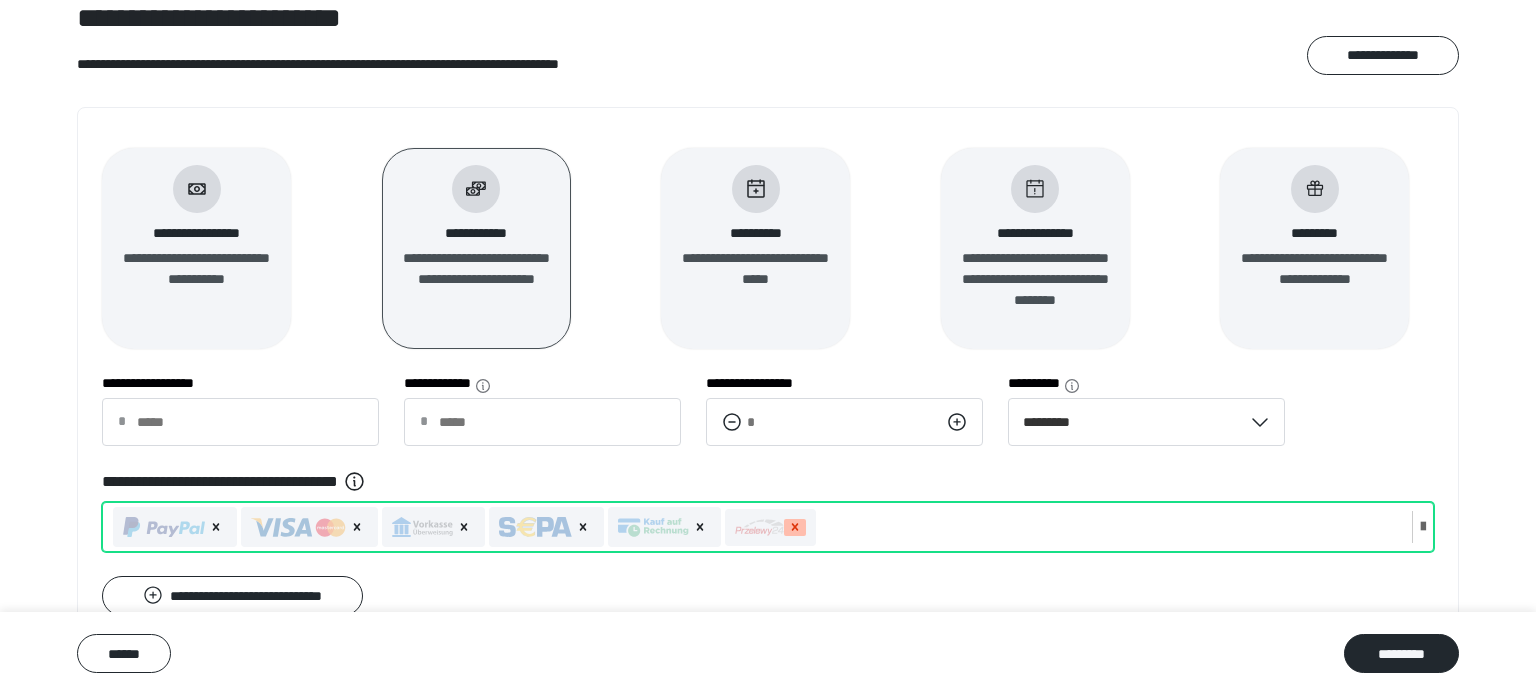 click 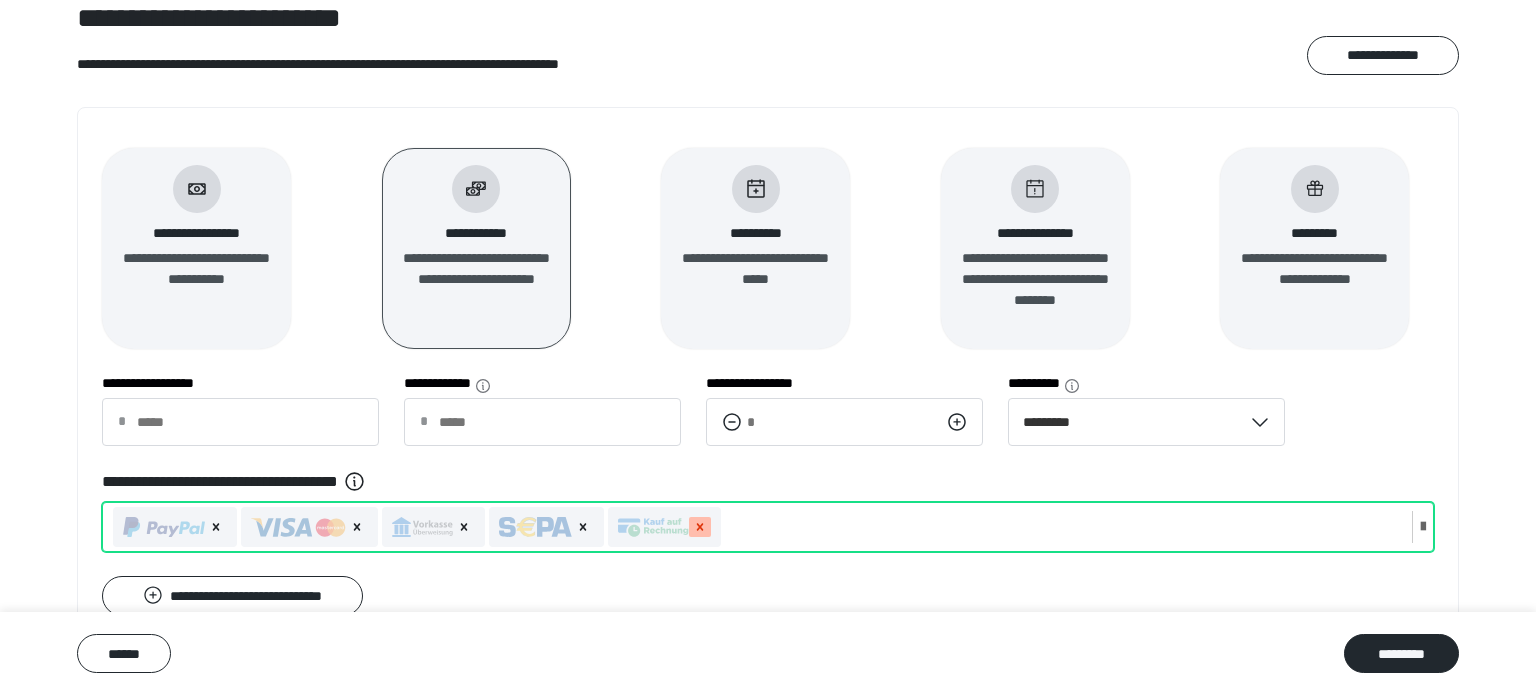 click 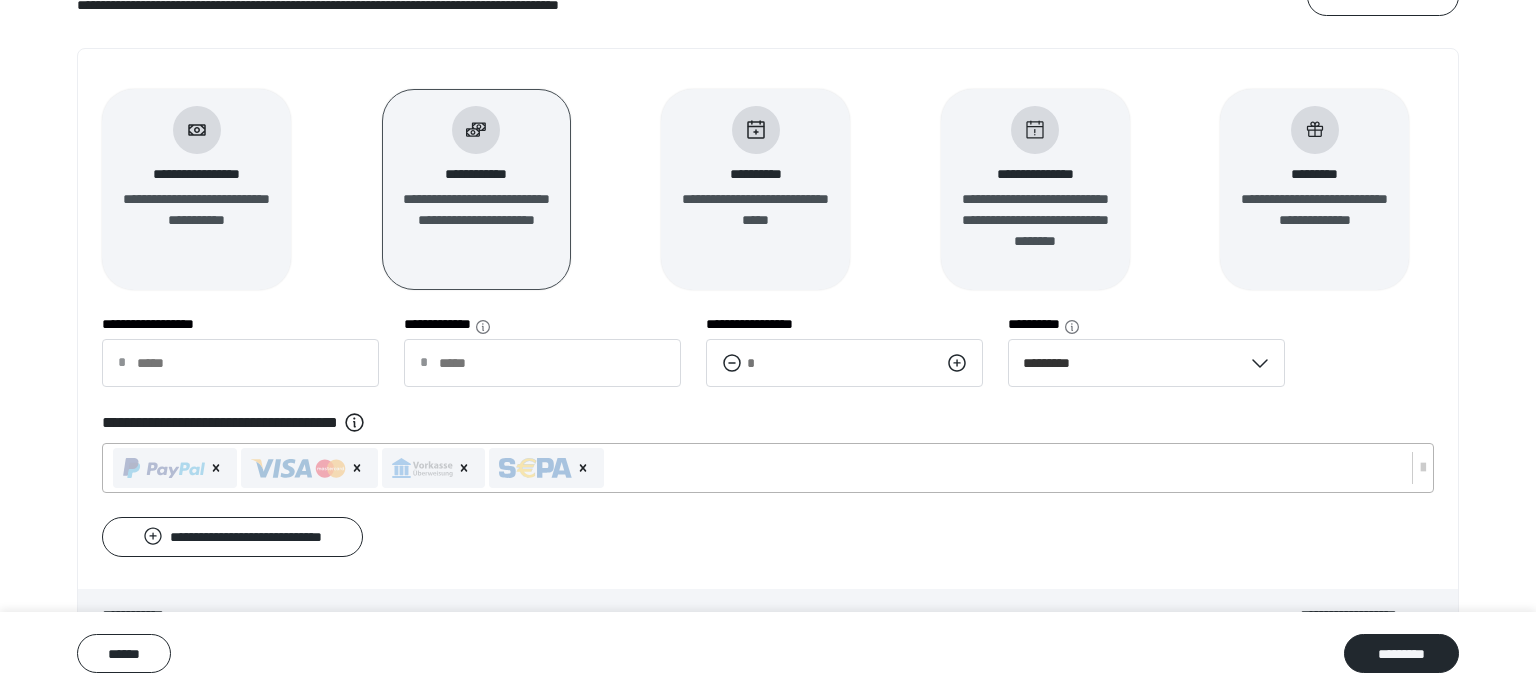 scroll, scrollTop: 315, scrollLeft: 0, axis: vertical 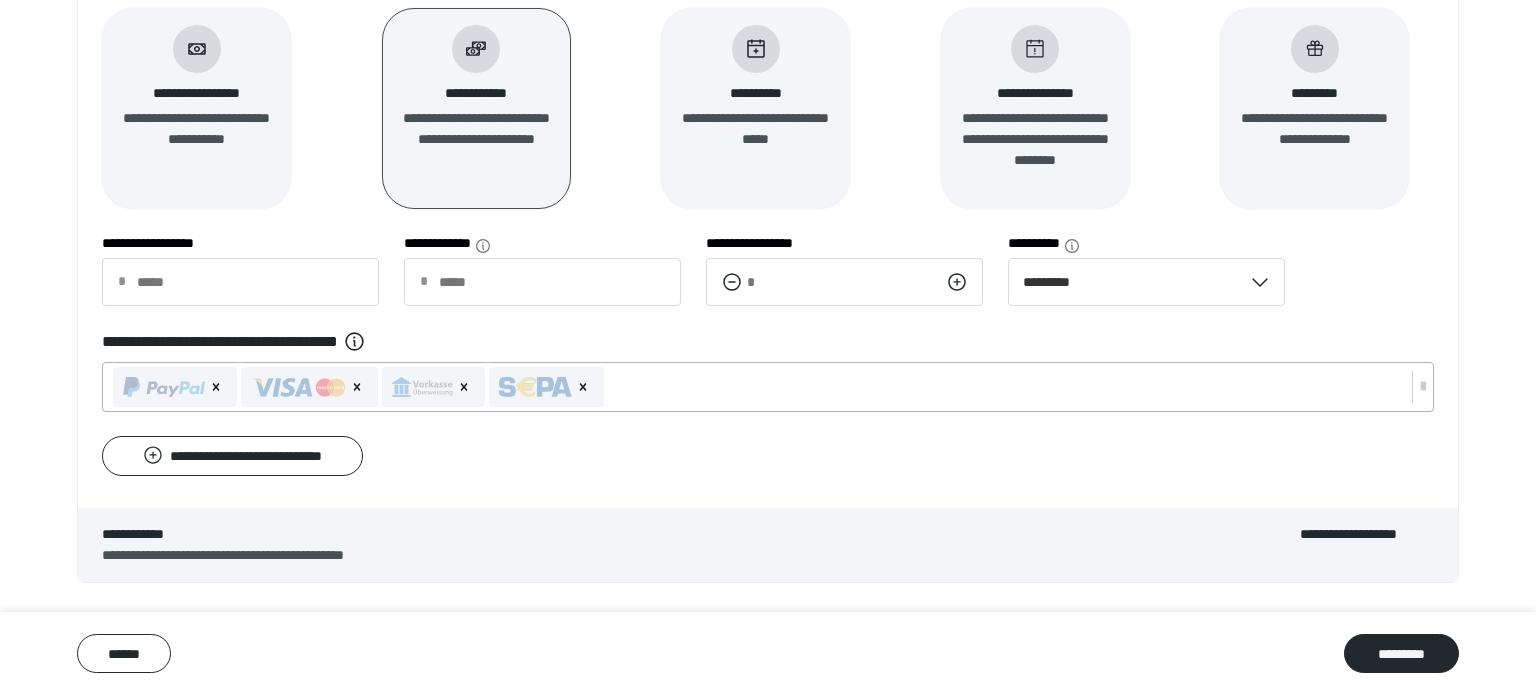 click 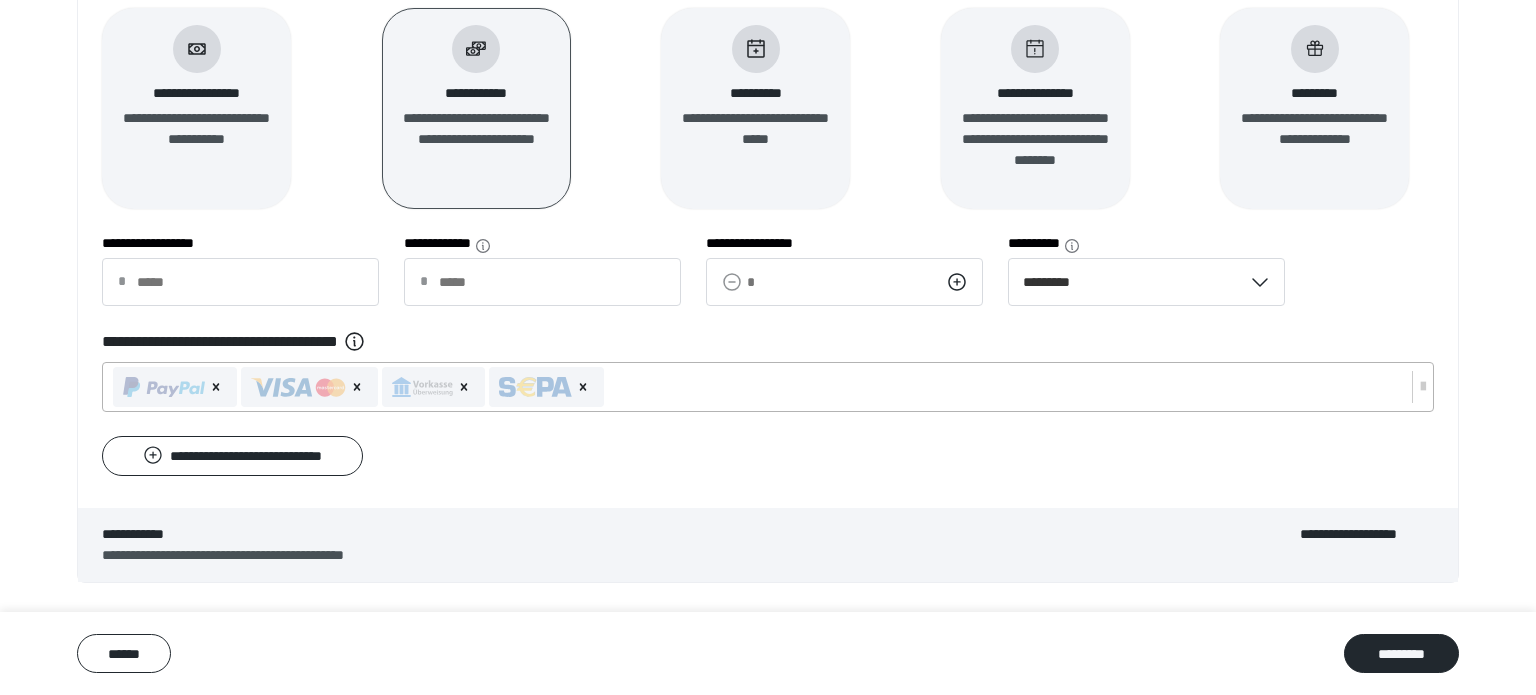 type on "*****" 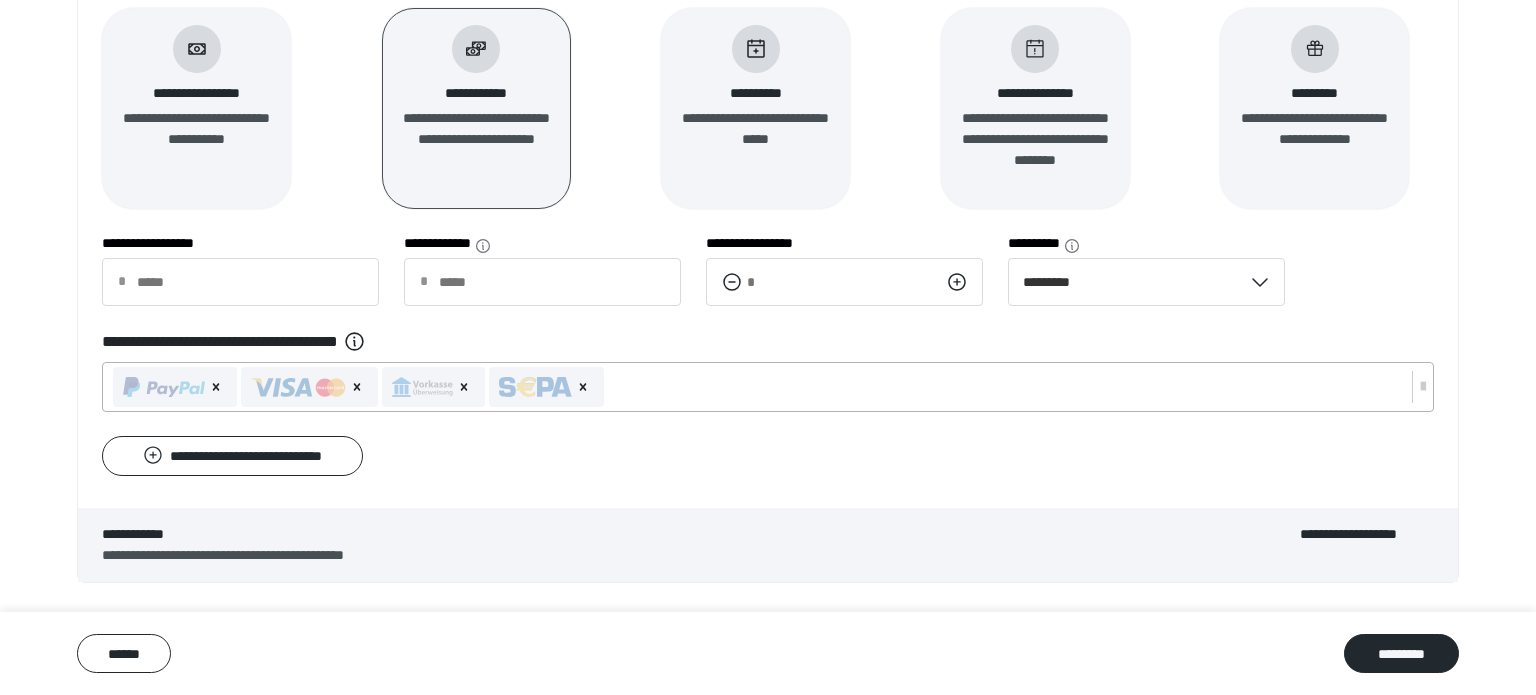click 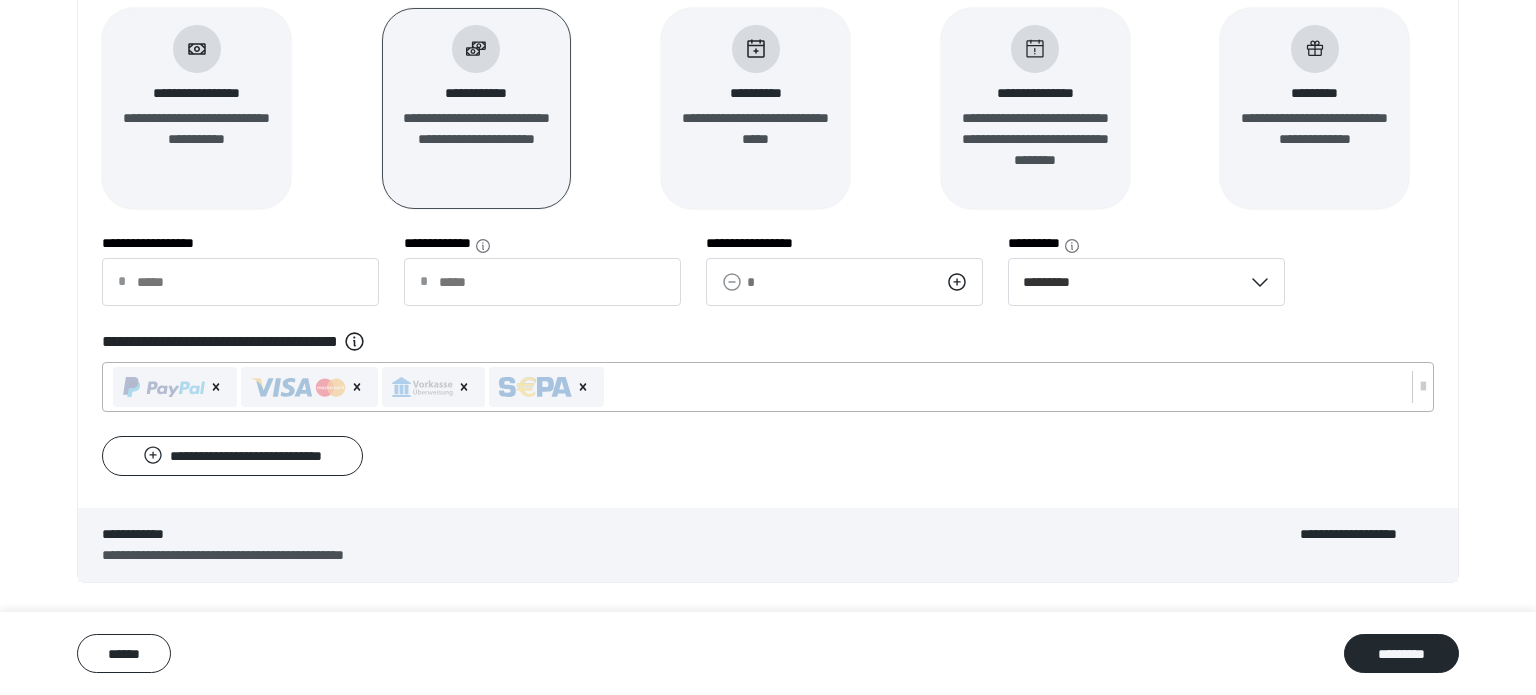 click 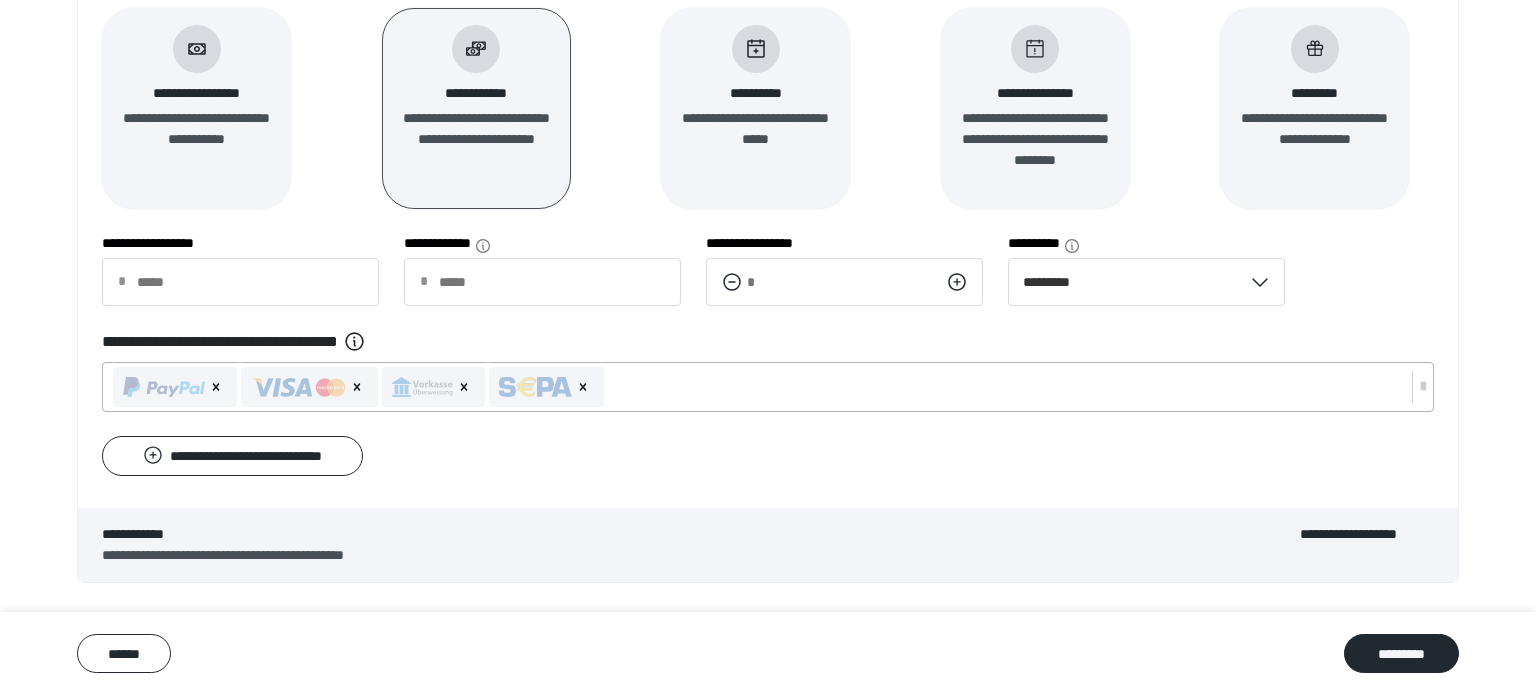 click 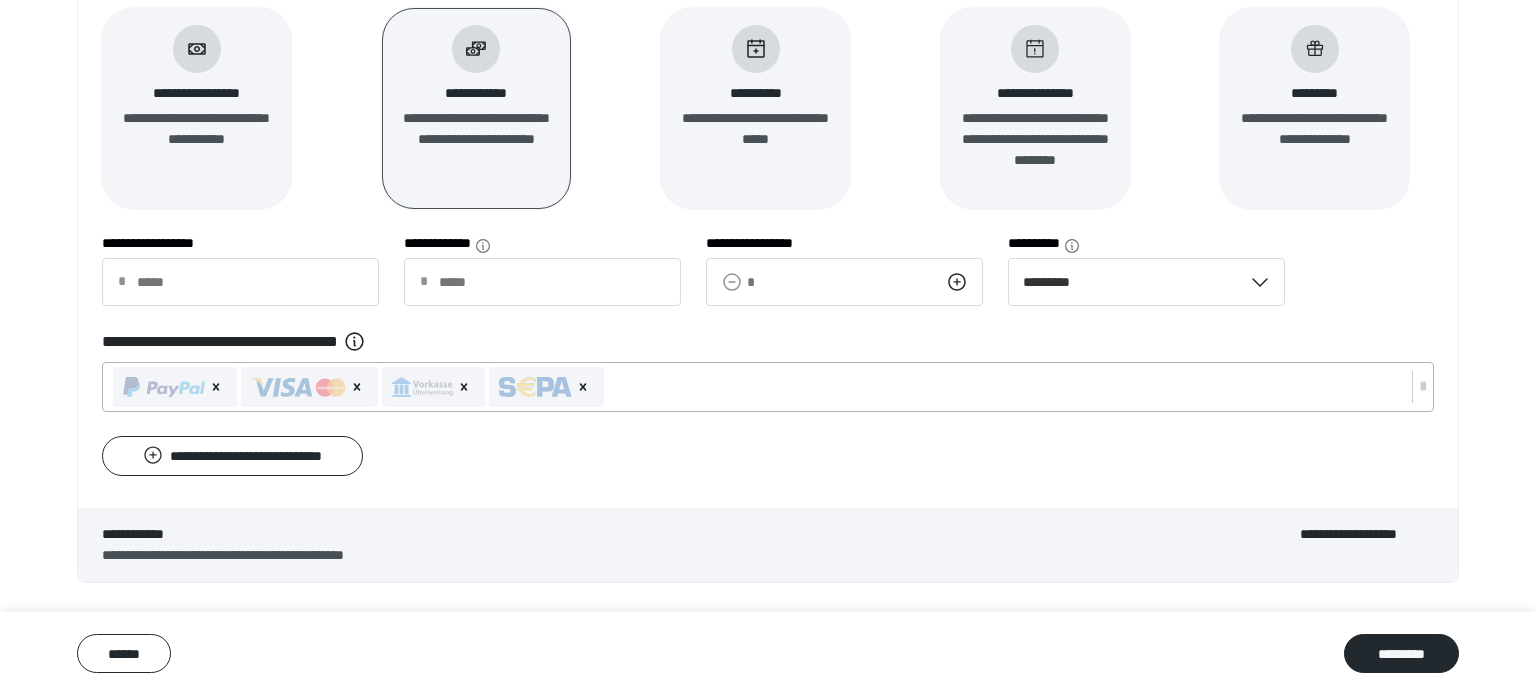 type on "*****" 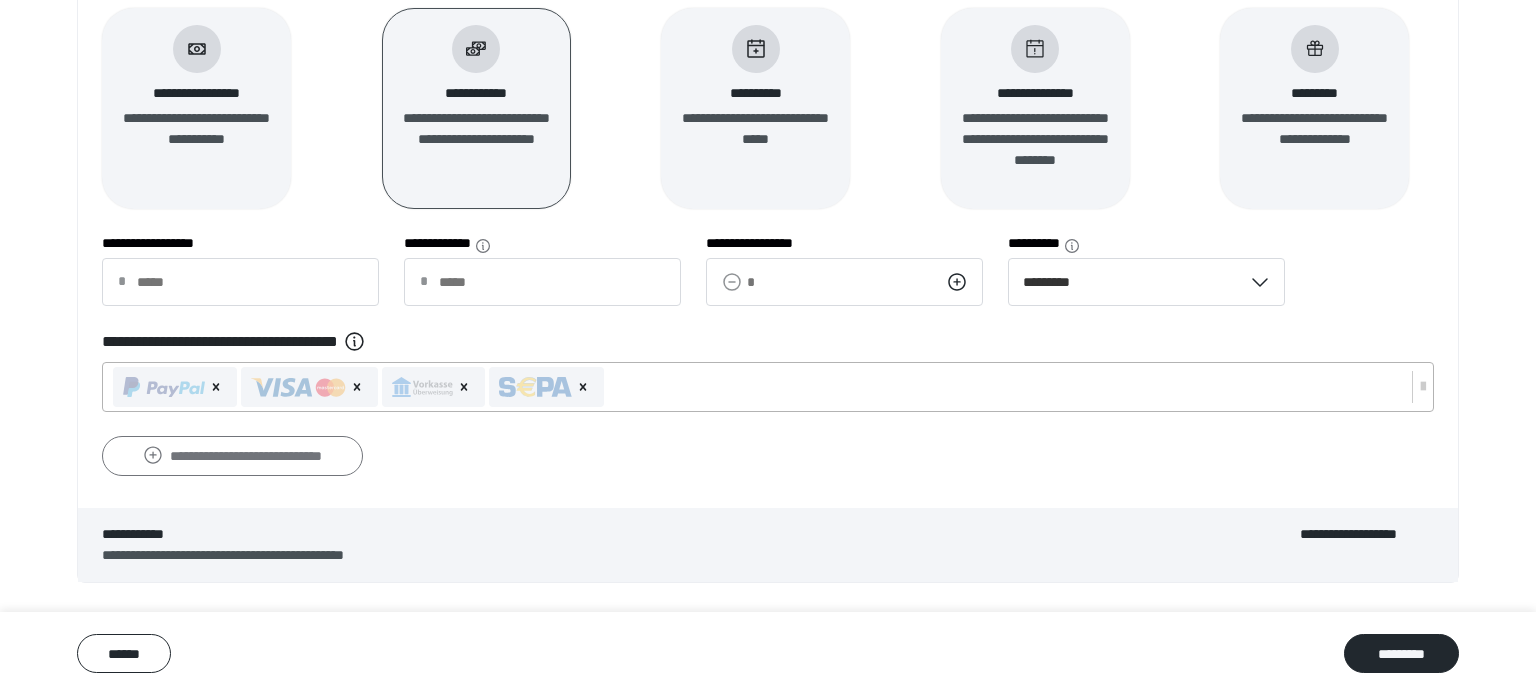 click on "**********" at bounding box center (232, 456) 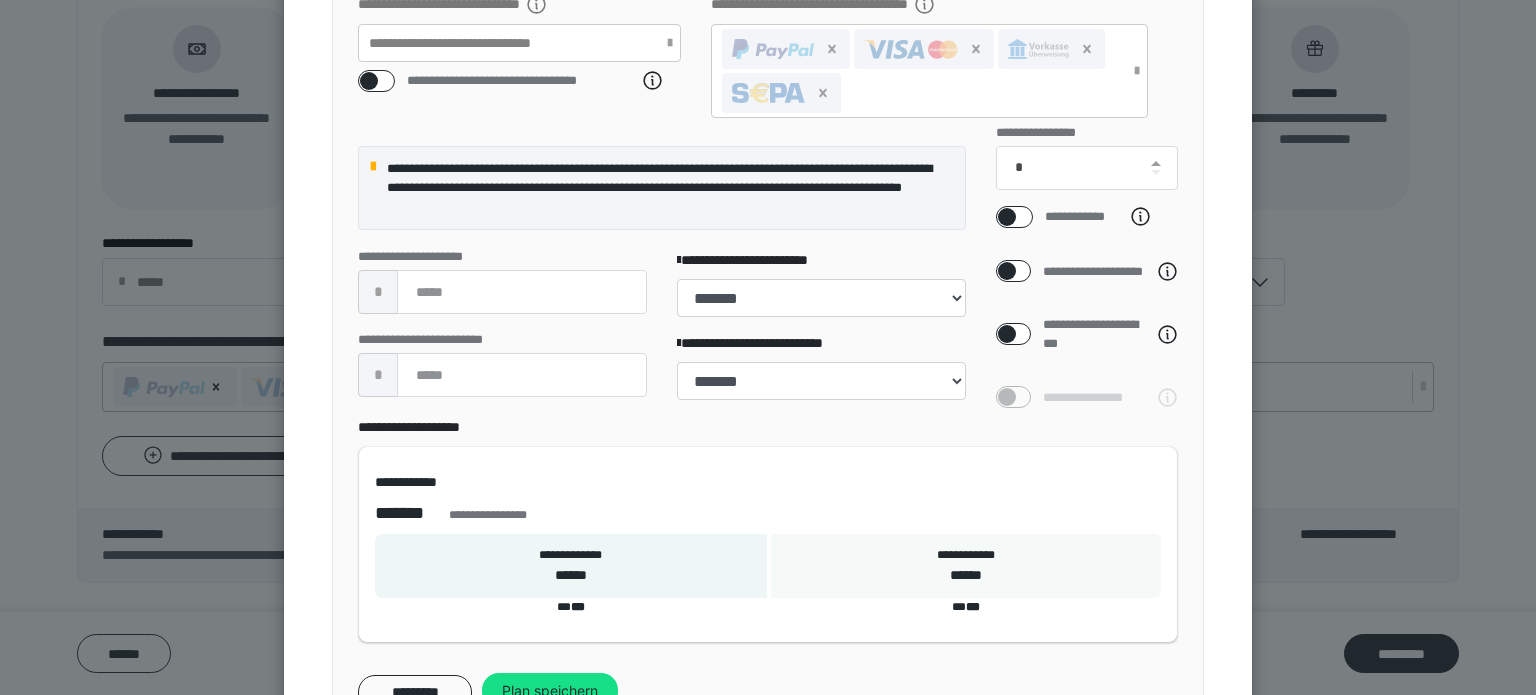 scroll, scrollTop: 582, scrollLeft: 0, axis: vertical 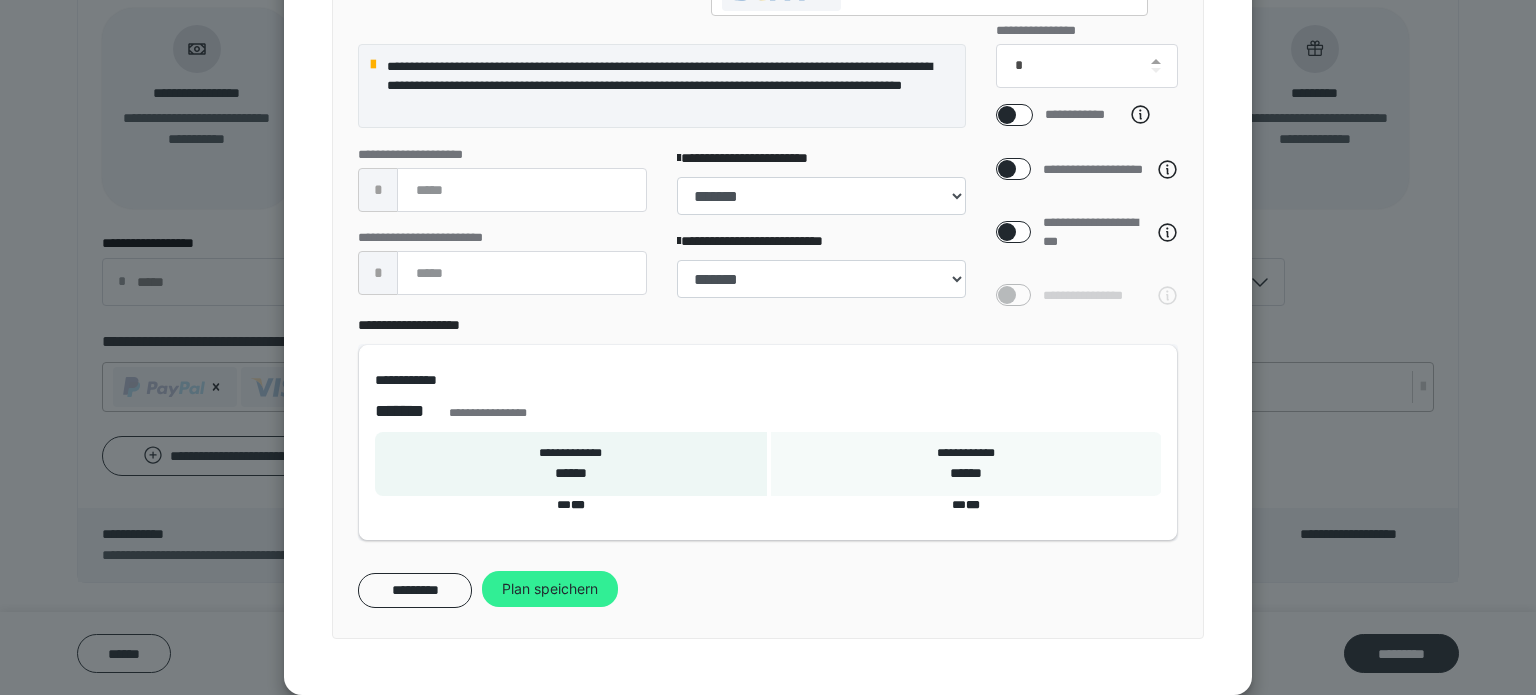 click on "Plan speichern" at bounding box center (550, 589) 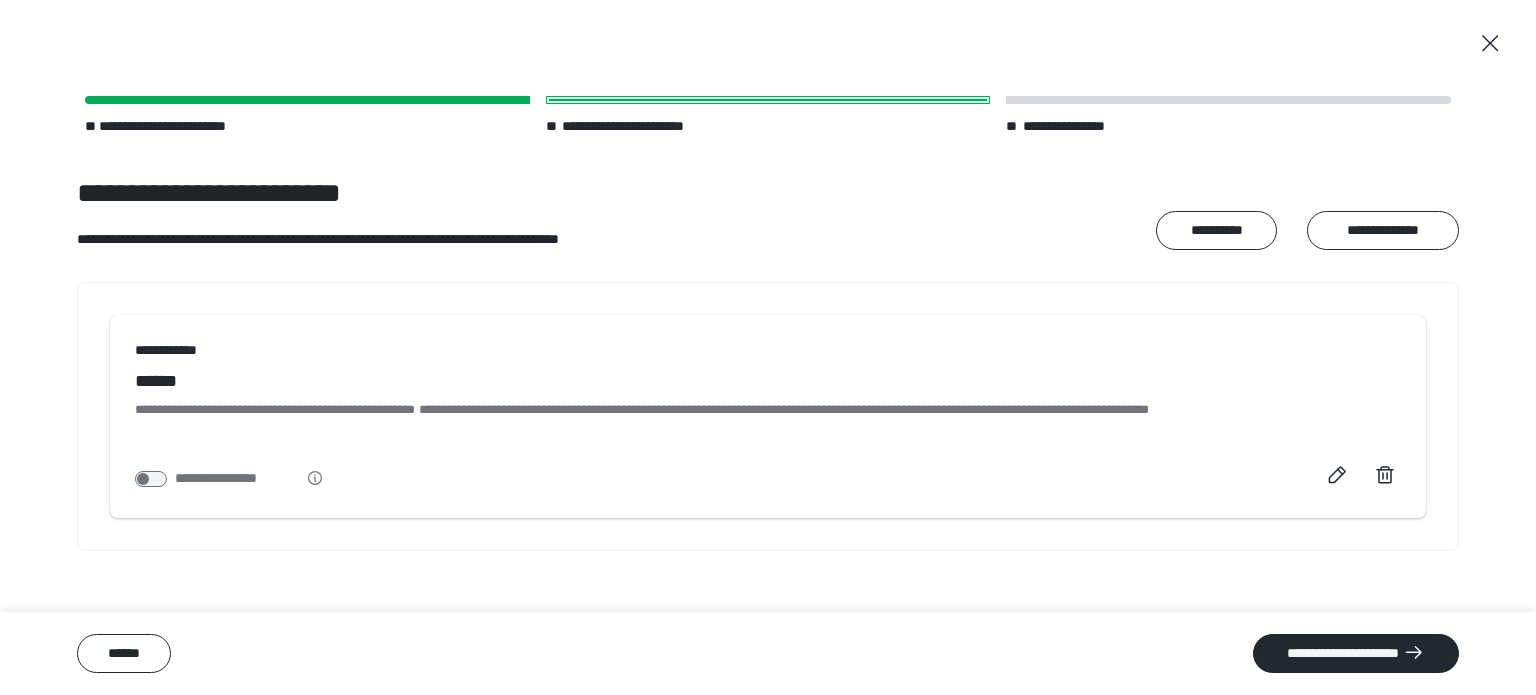 scroll, scrollTop: 0, scrollLeft: 0, axis: both 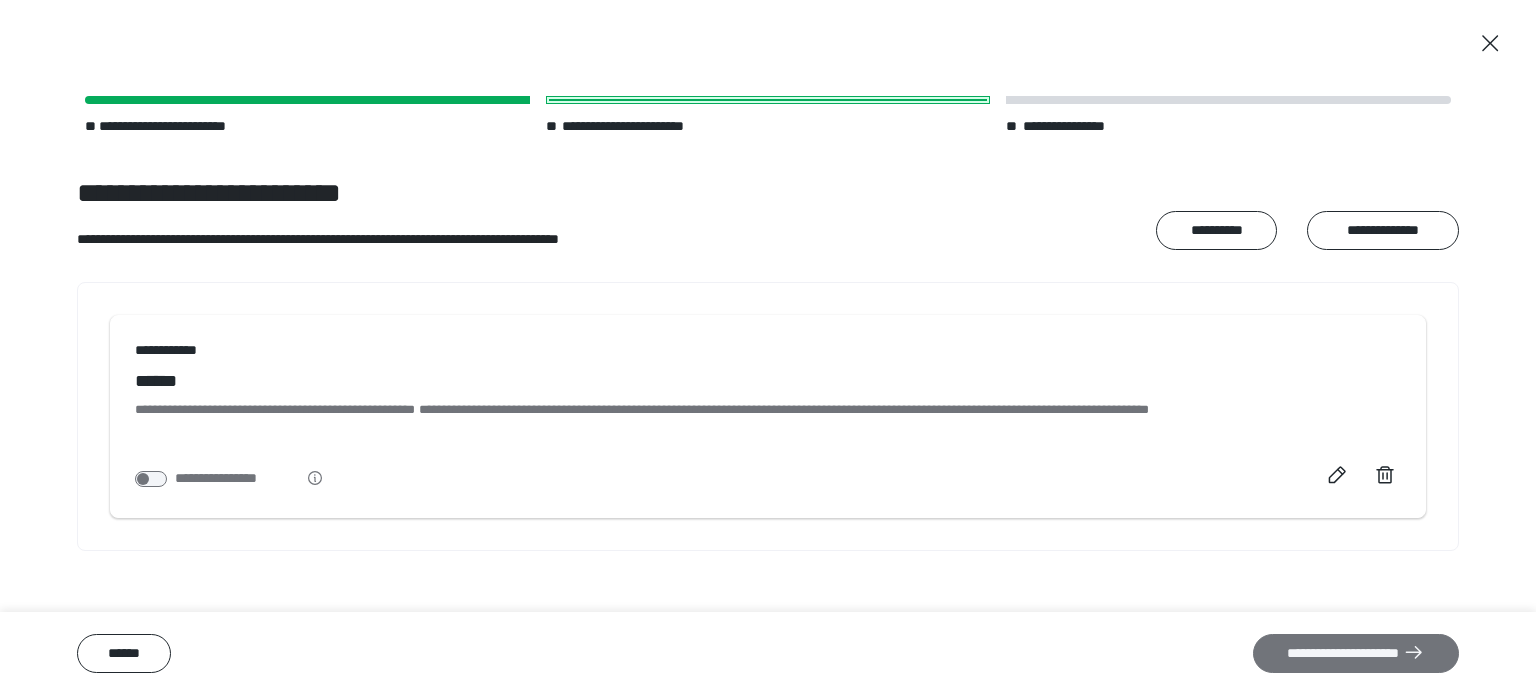 click on "**********" at bounding box center (1356, 654) 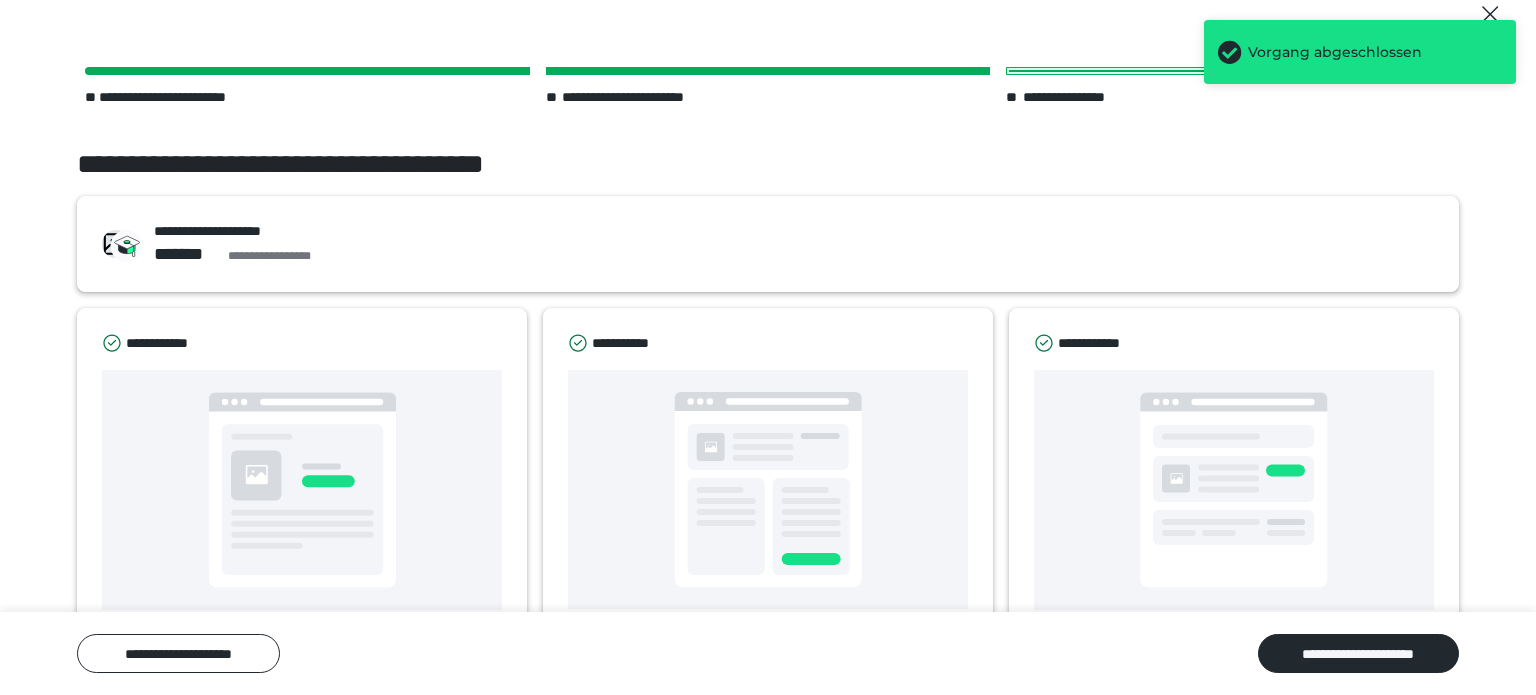 scroll, scrollTop: 25, scrollLeft: 0, axis: vertical 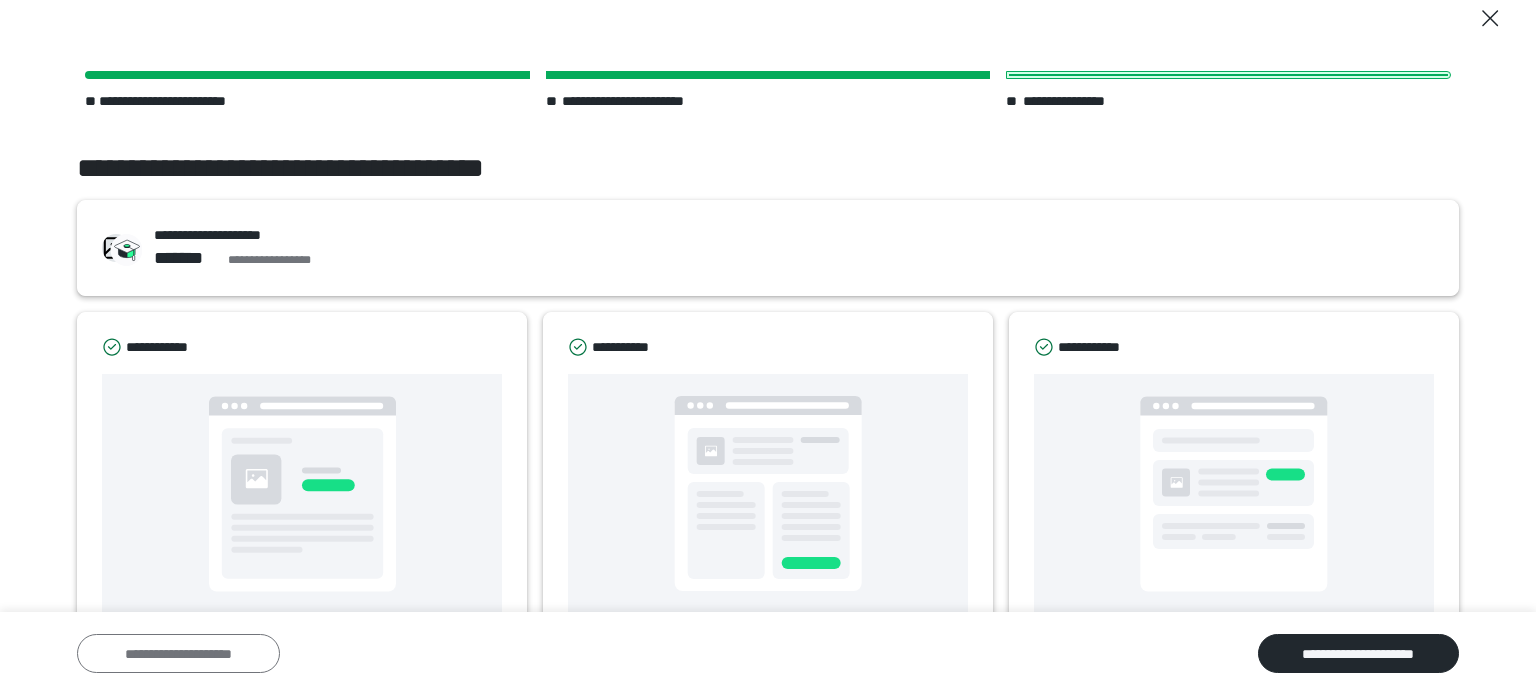 click on "**********" at bounding box center [178, 654] 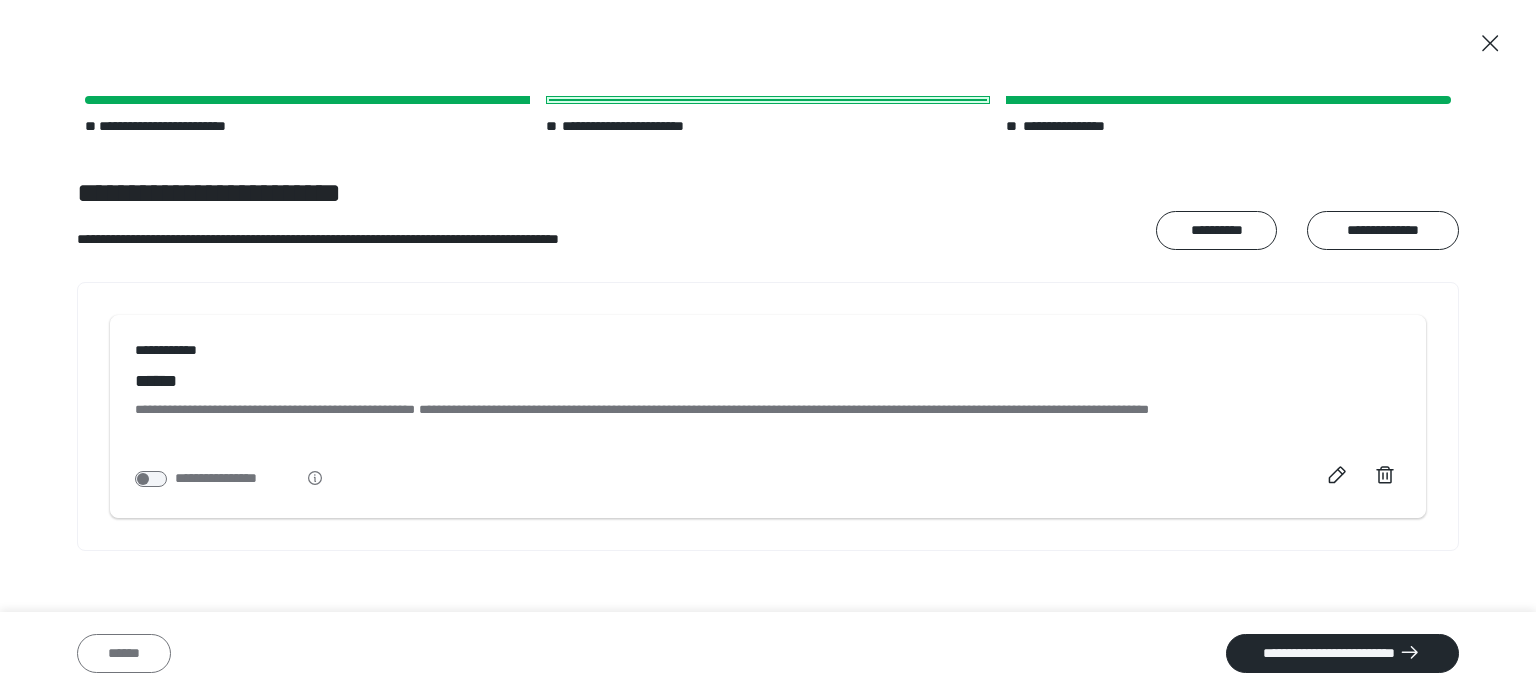 click on "******" at bounding box center (124, 654) 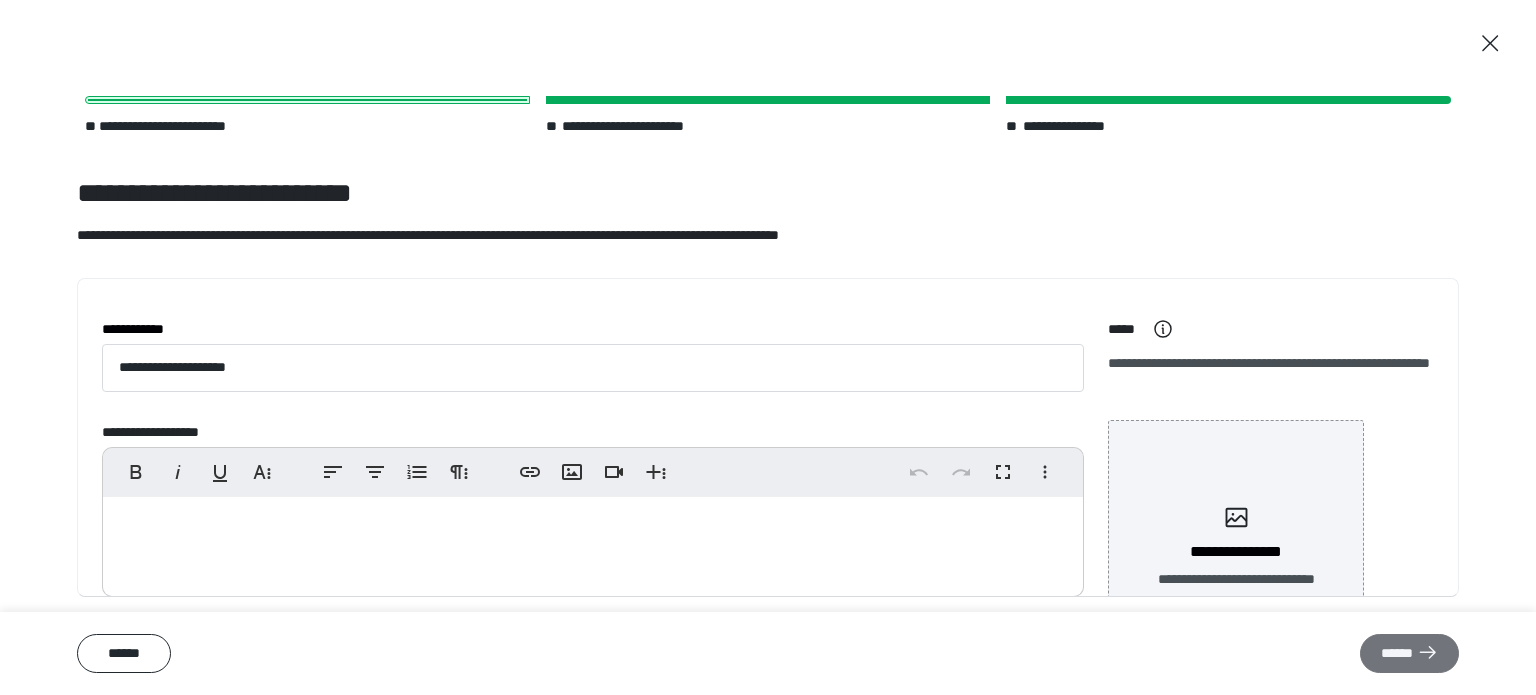 click on "******" at bounding box center [1409, 654] 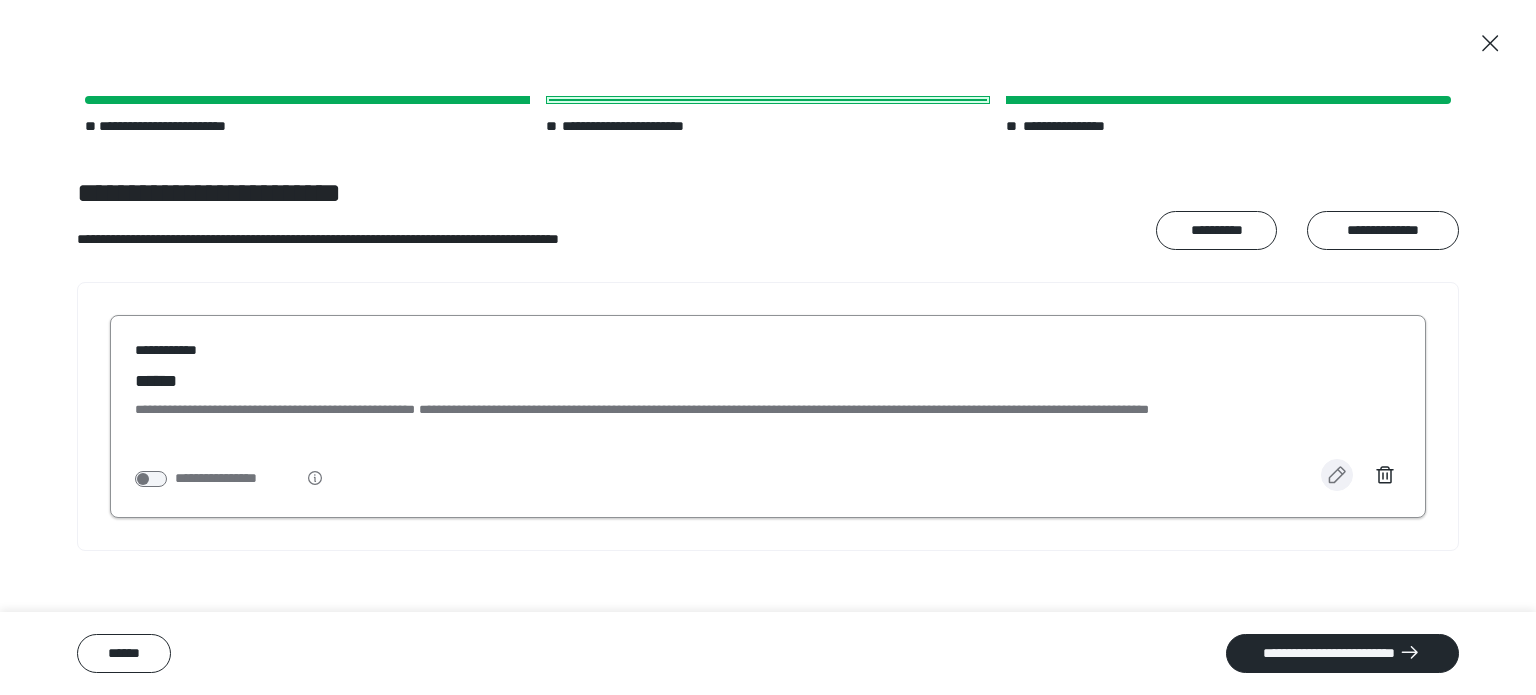 click 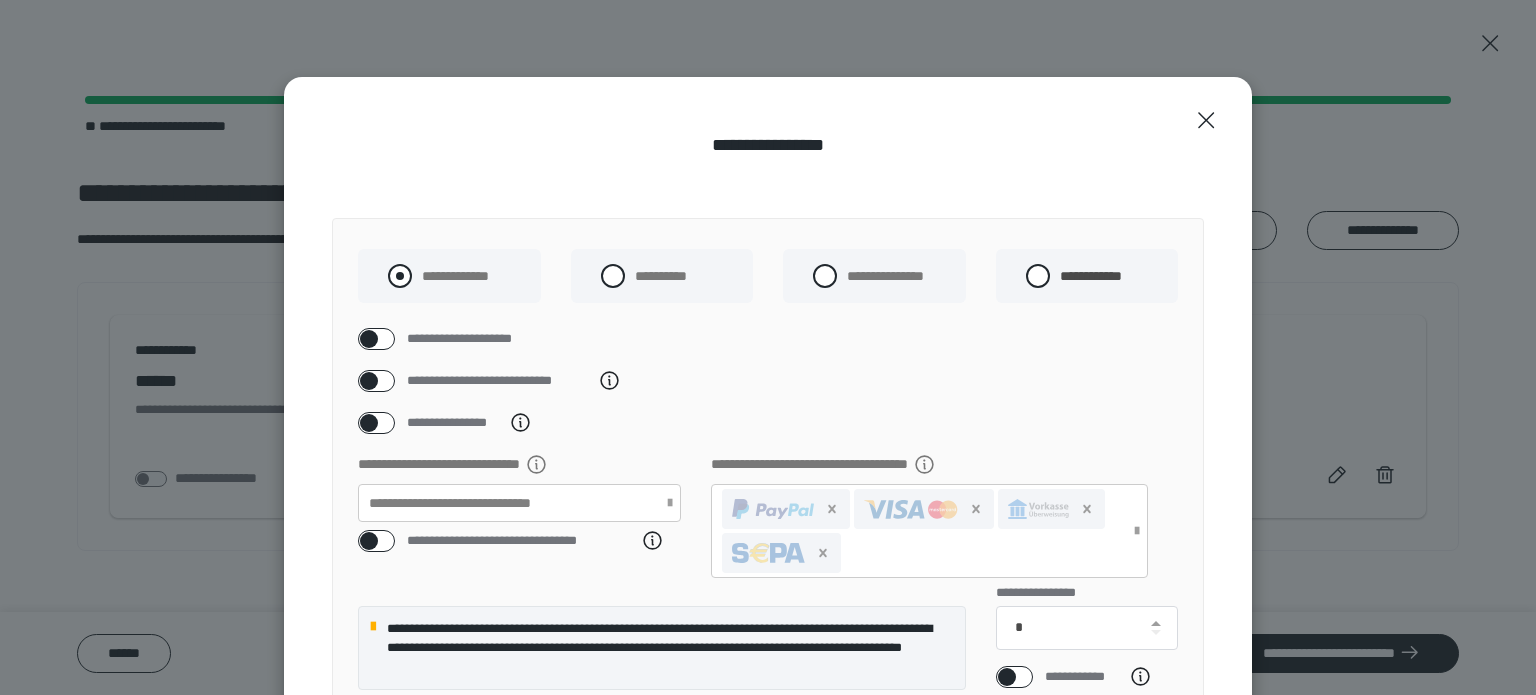 click at bounding box center [400, 276] 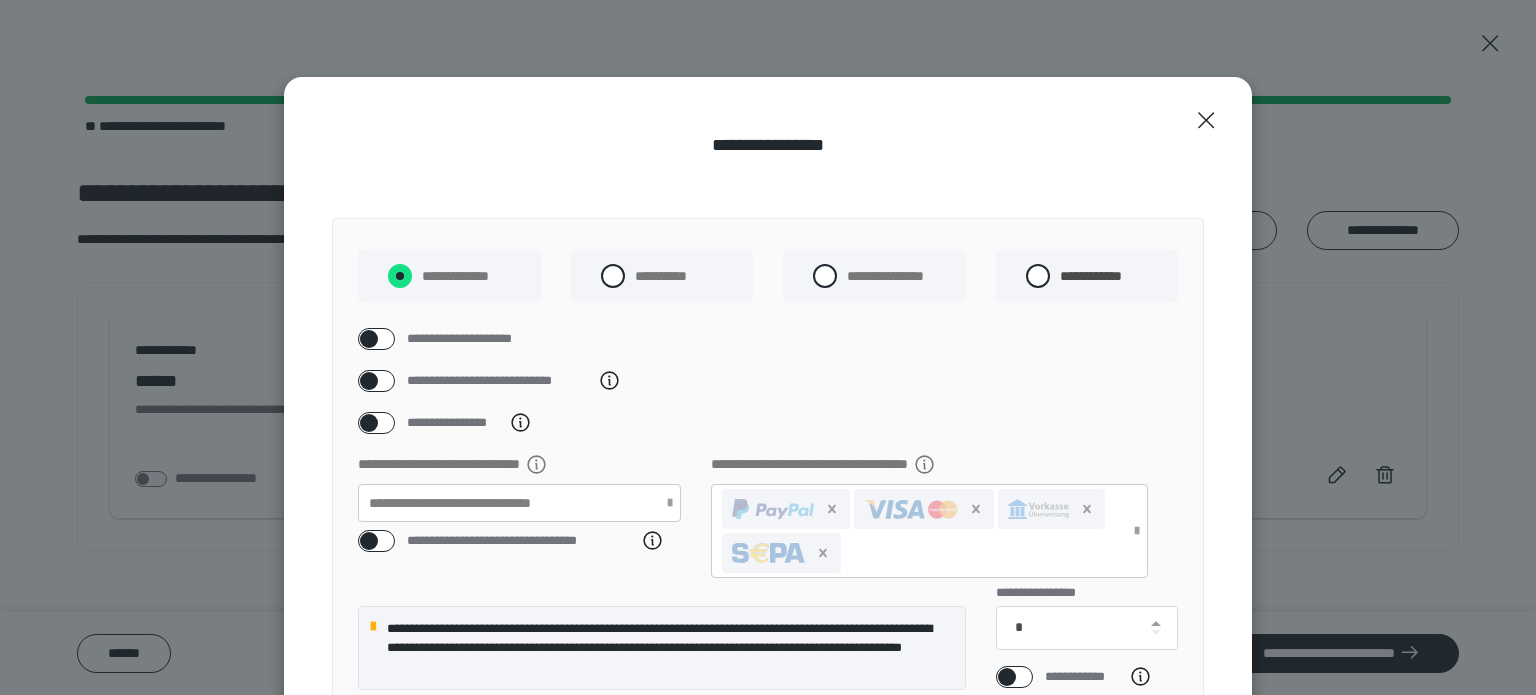 radio on "****" 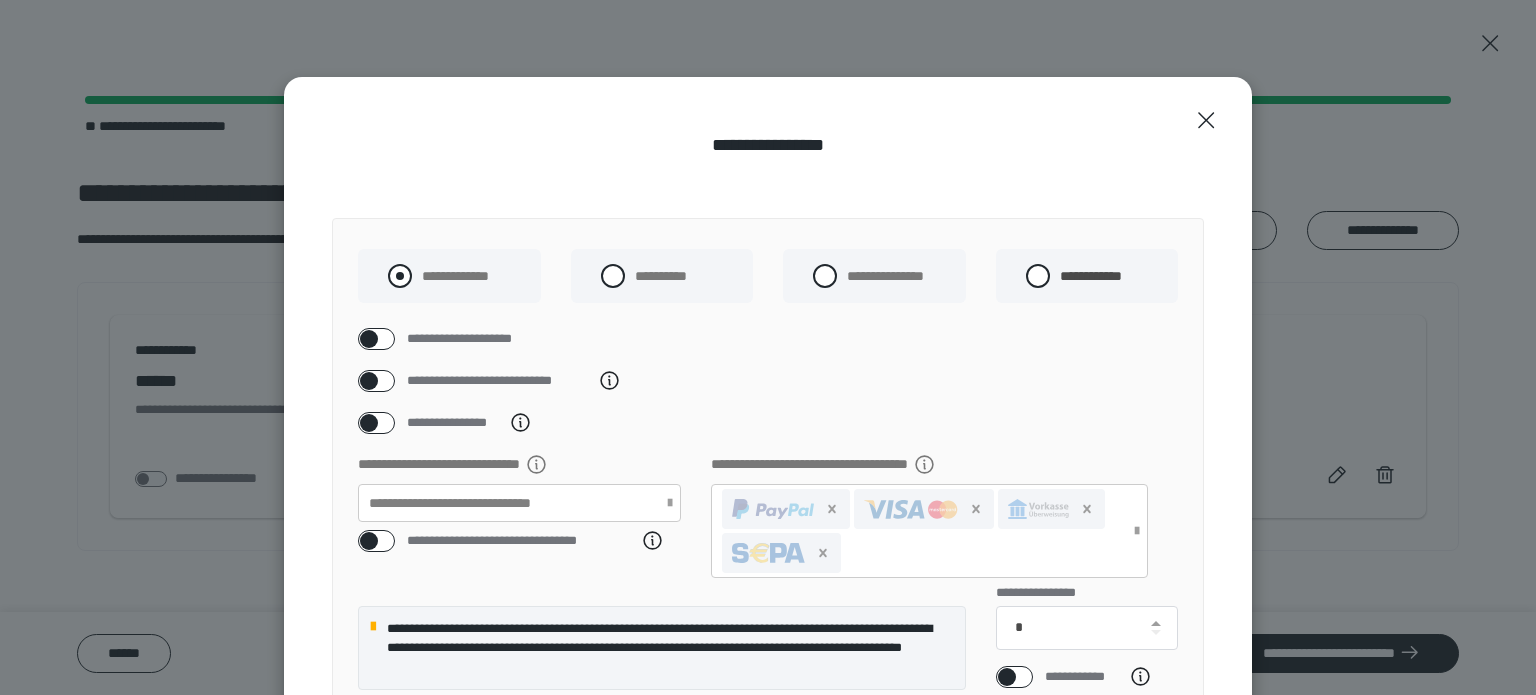 radio on "*****" 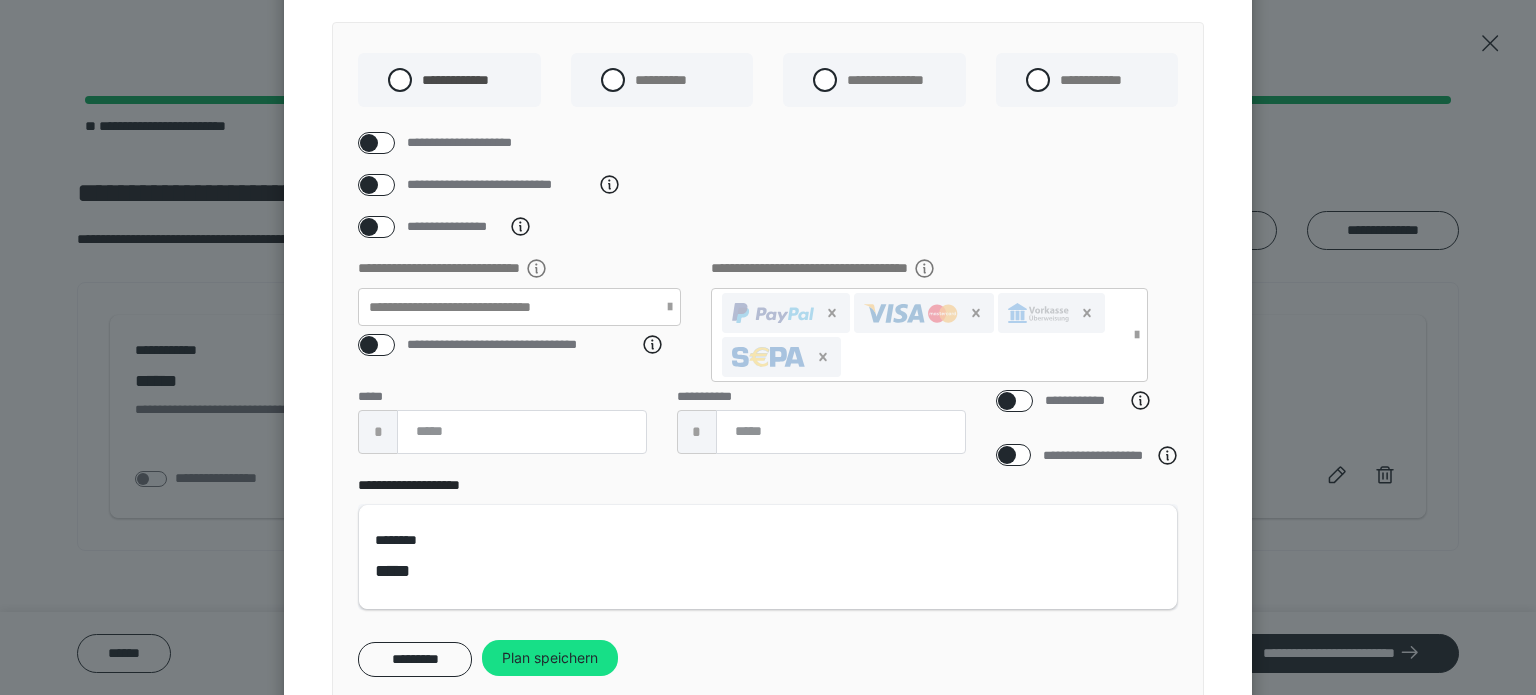 scroll, scrollTop: 284, scrollLeft: 0, axis: vertical 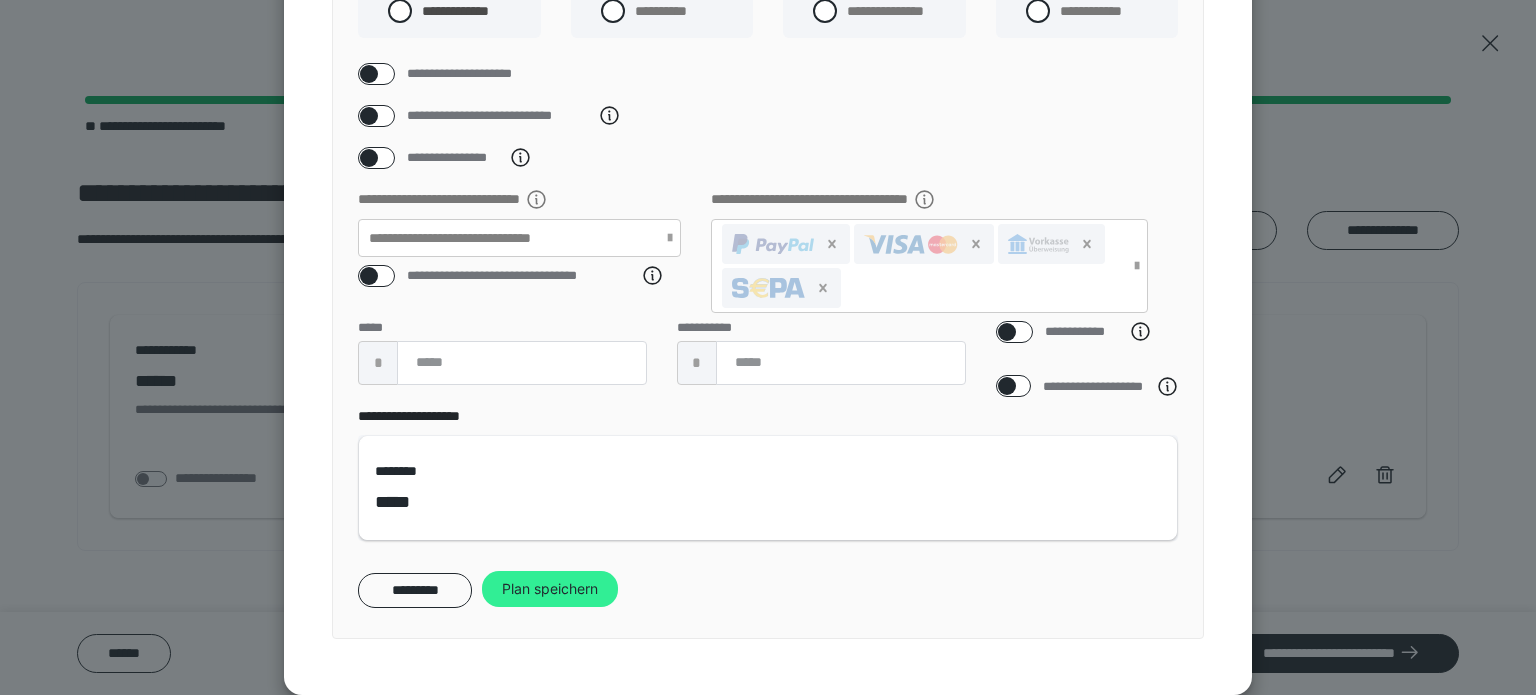 click on "Plan speichern" at bounding box center (550, 589) 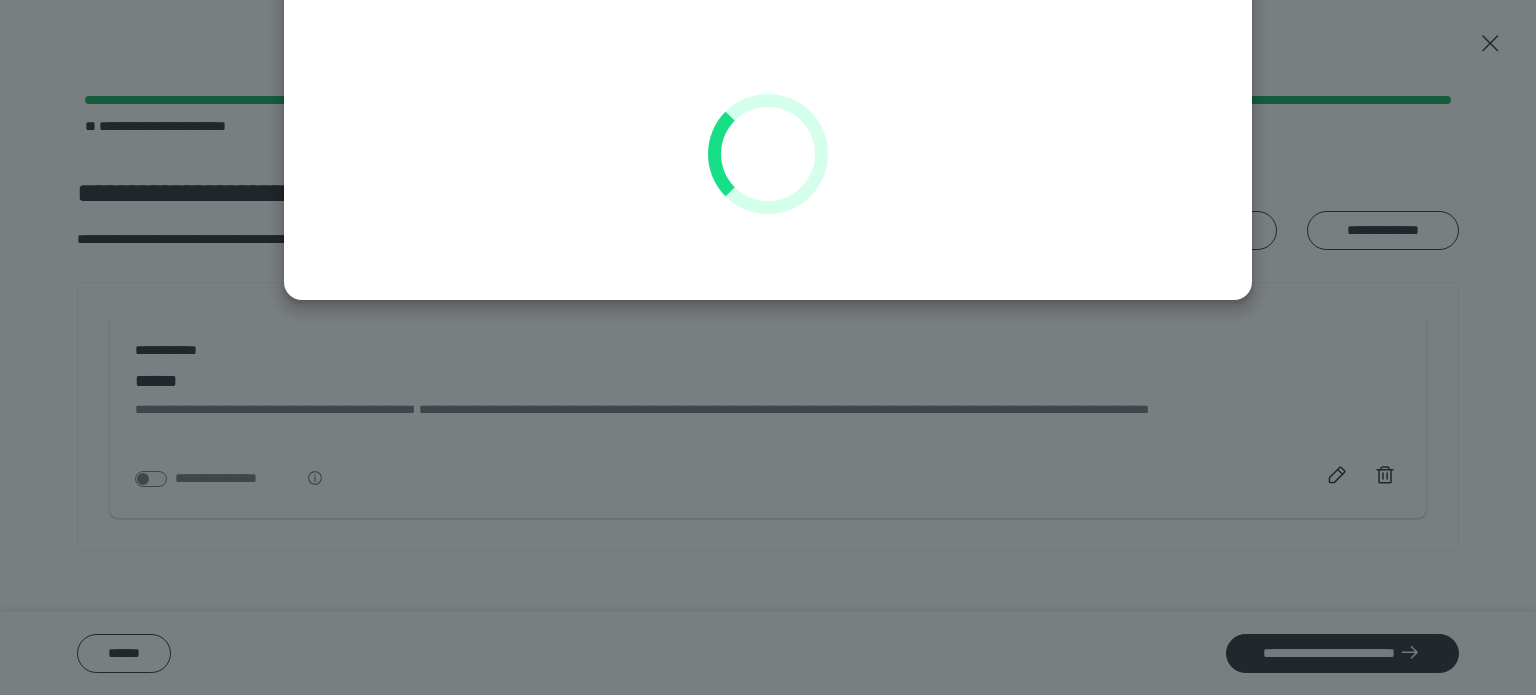 scroll, scrollTop: 284, scrollLeft: 0, axis: vertical 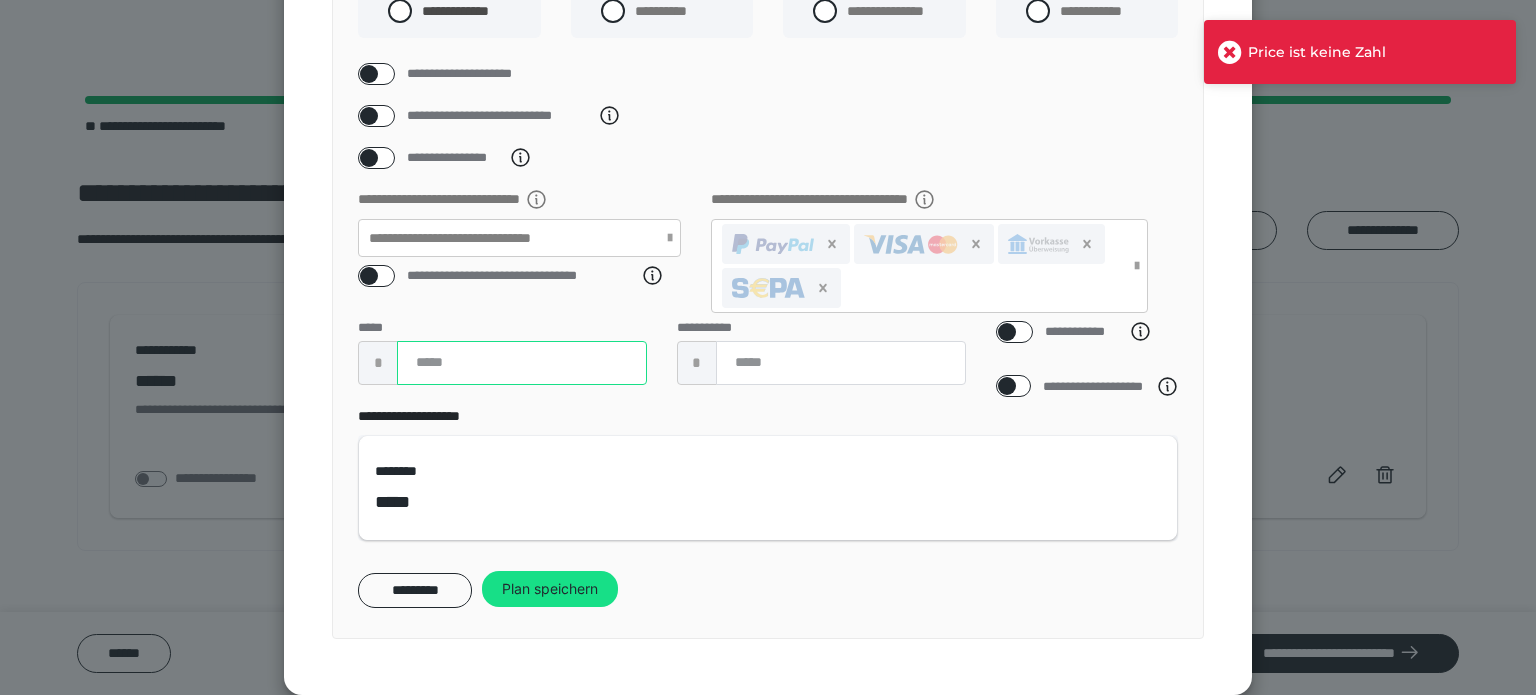 click at bounding box center (522, 363) 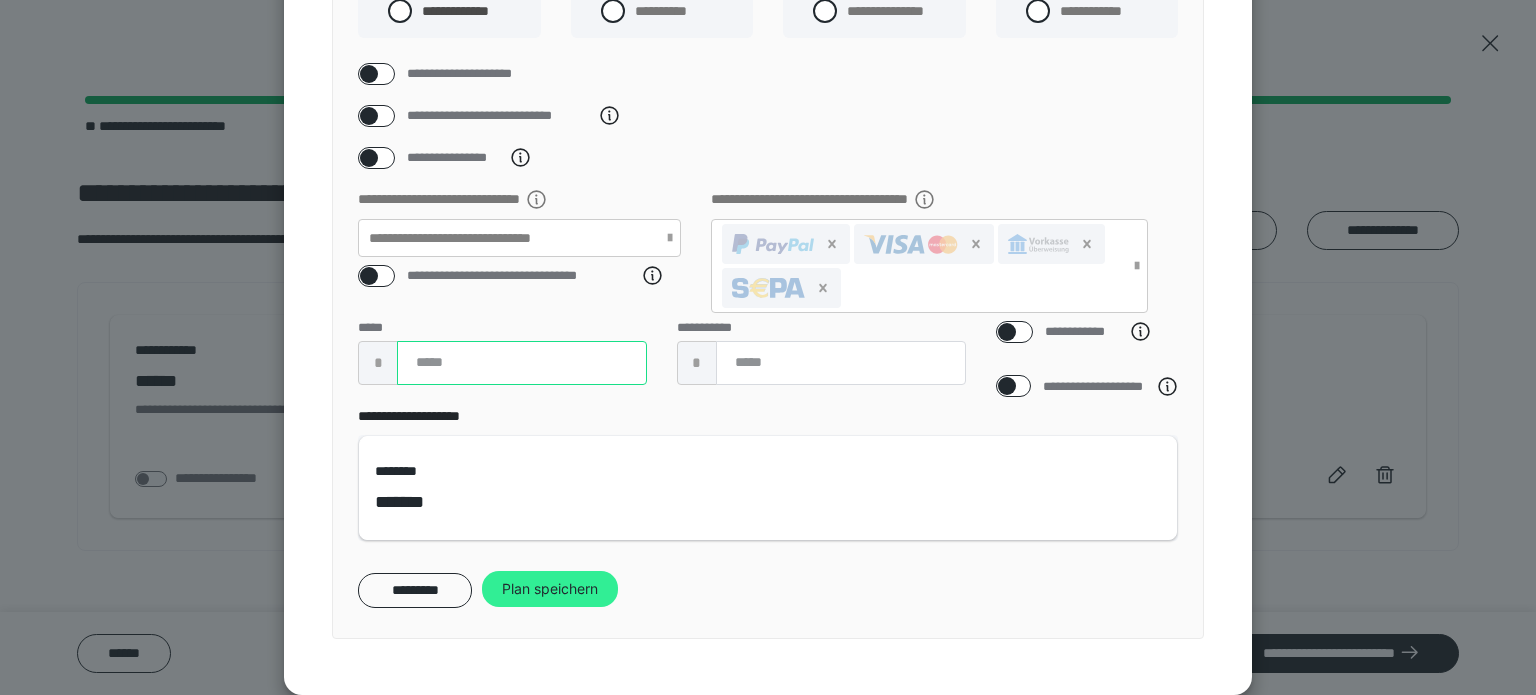 type on "***" 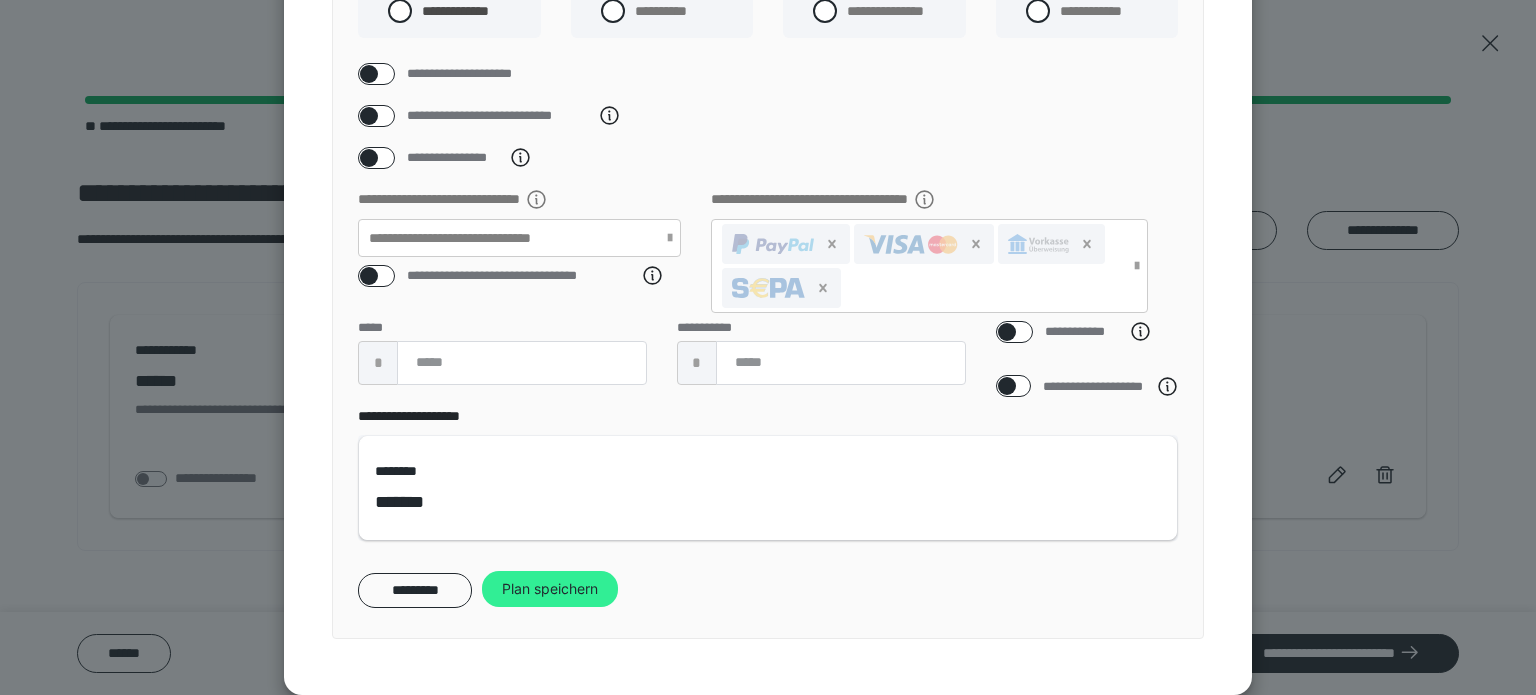 click on "Plan speichern" at bounding box center (550, 589) 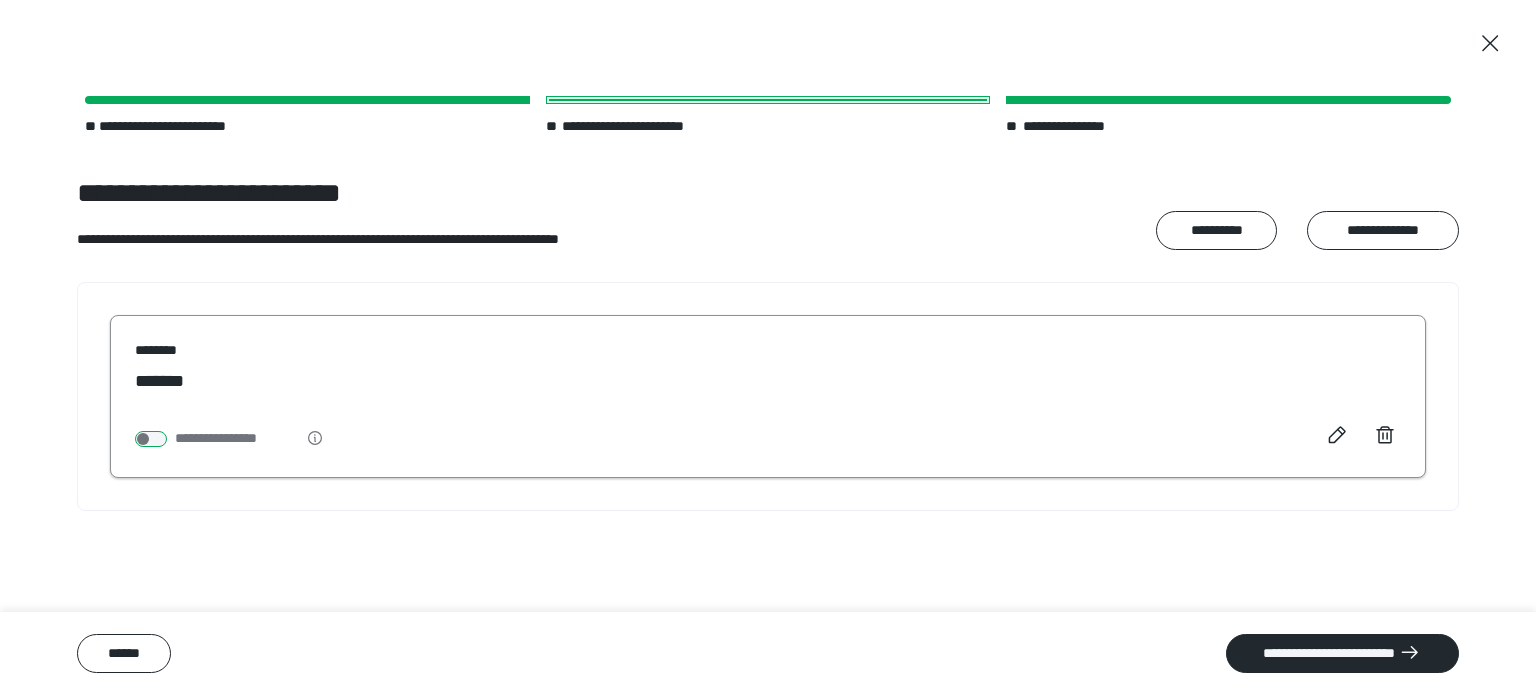 click at bounding box center (151, 439) 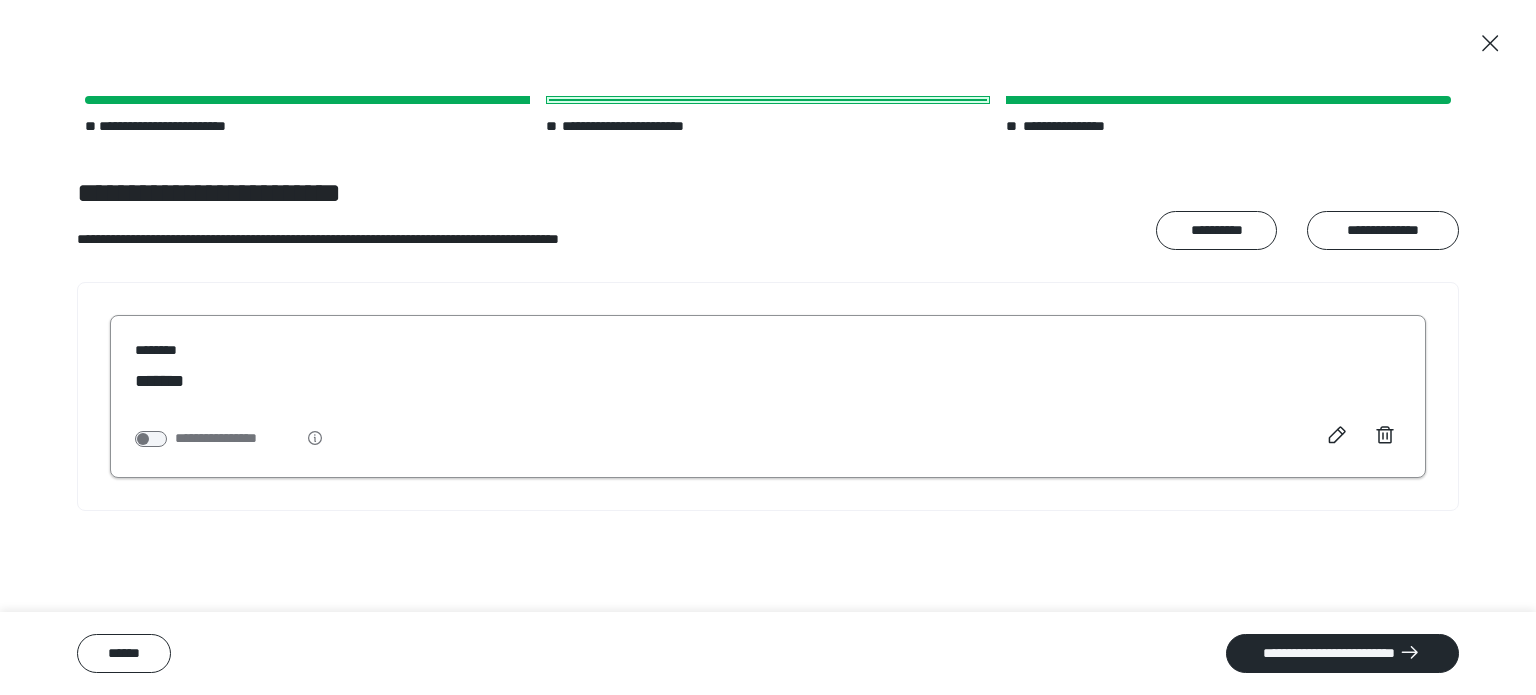 click on "**********" at bounding box center (229, 438) 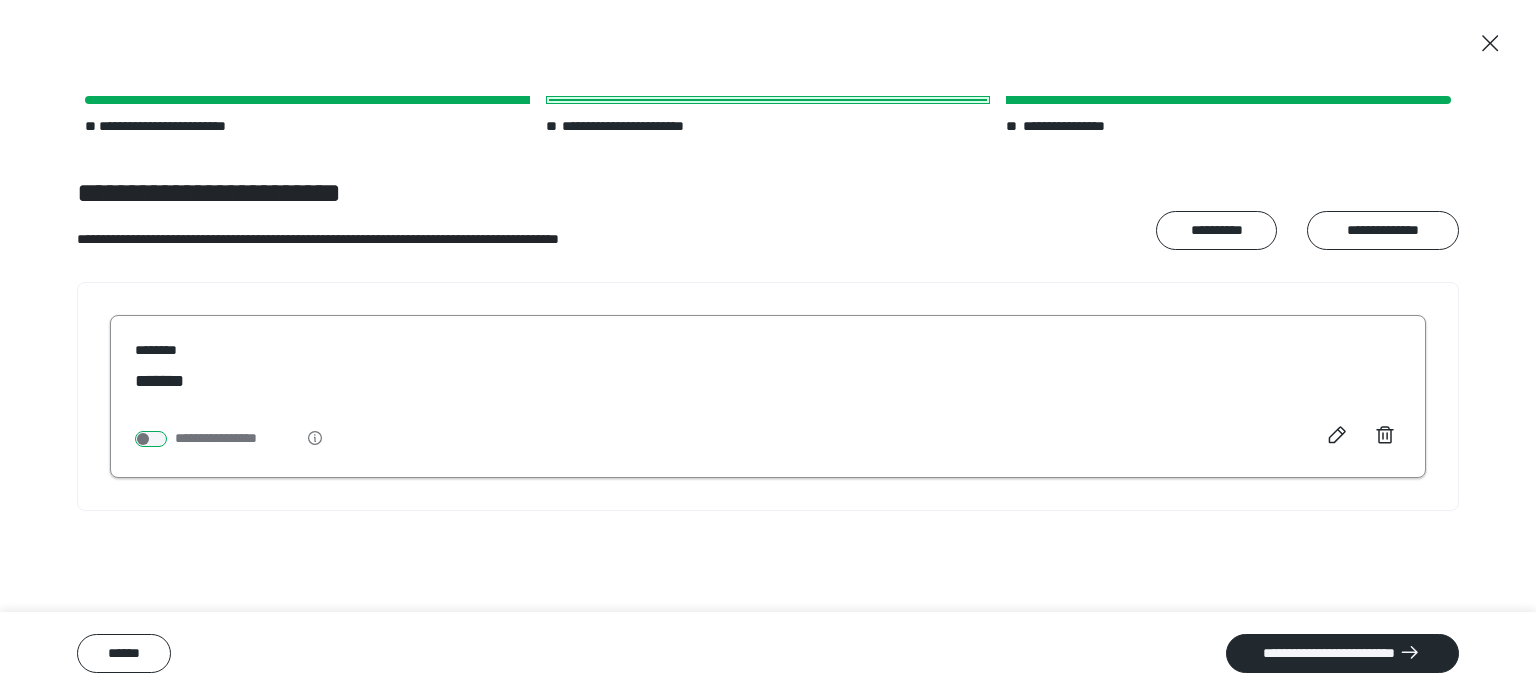 click at bounding box center [151, 439] 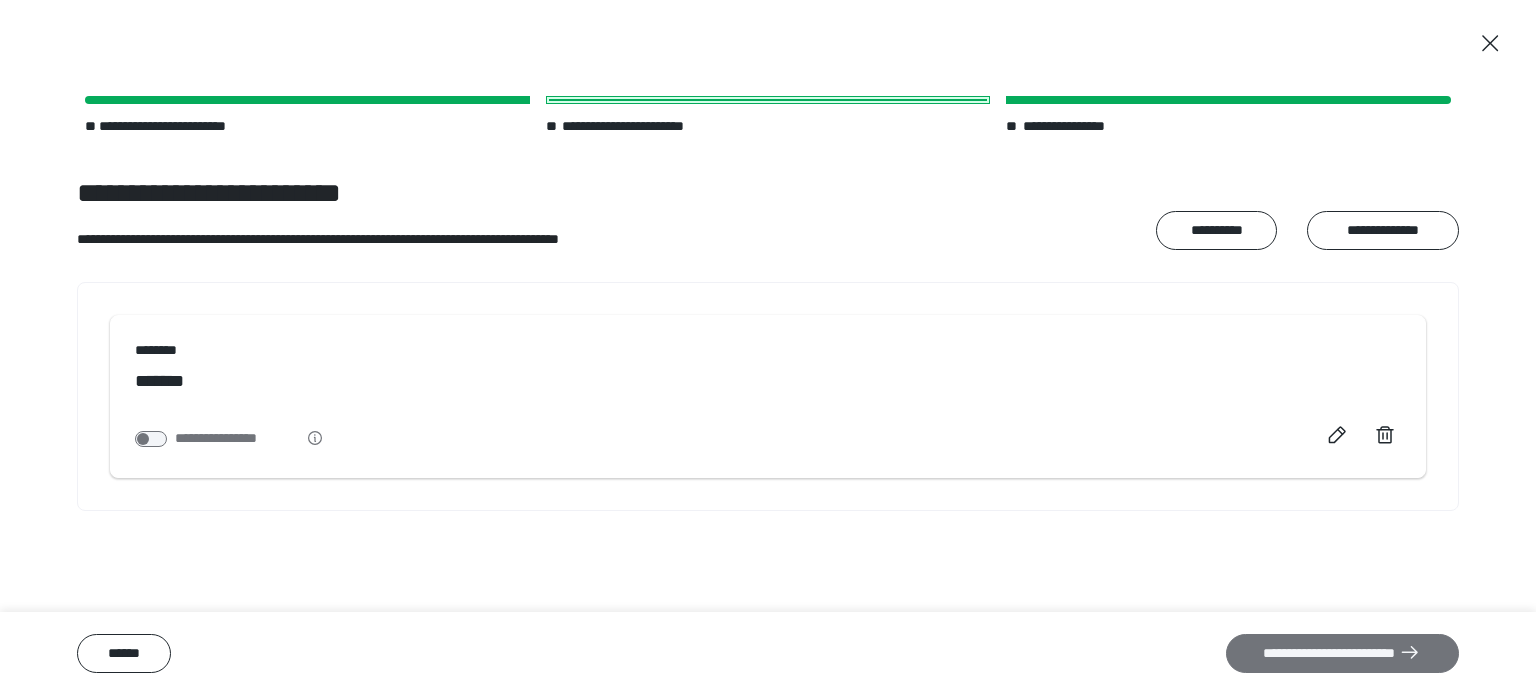 click on "**********" at bounding box center (1342, 654) 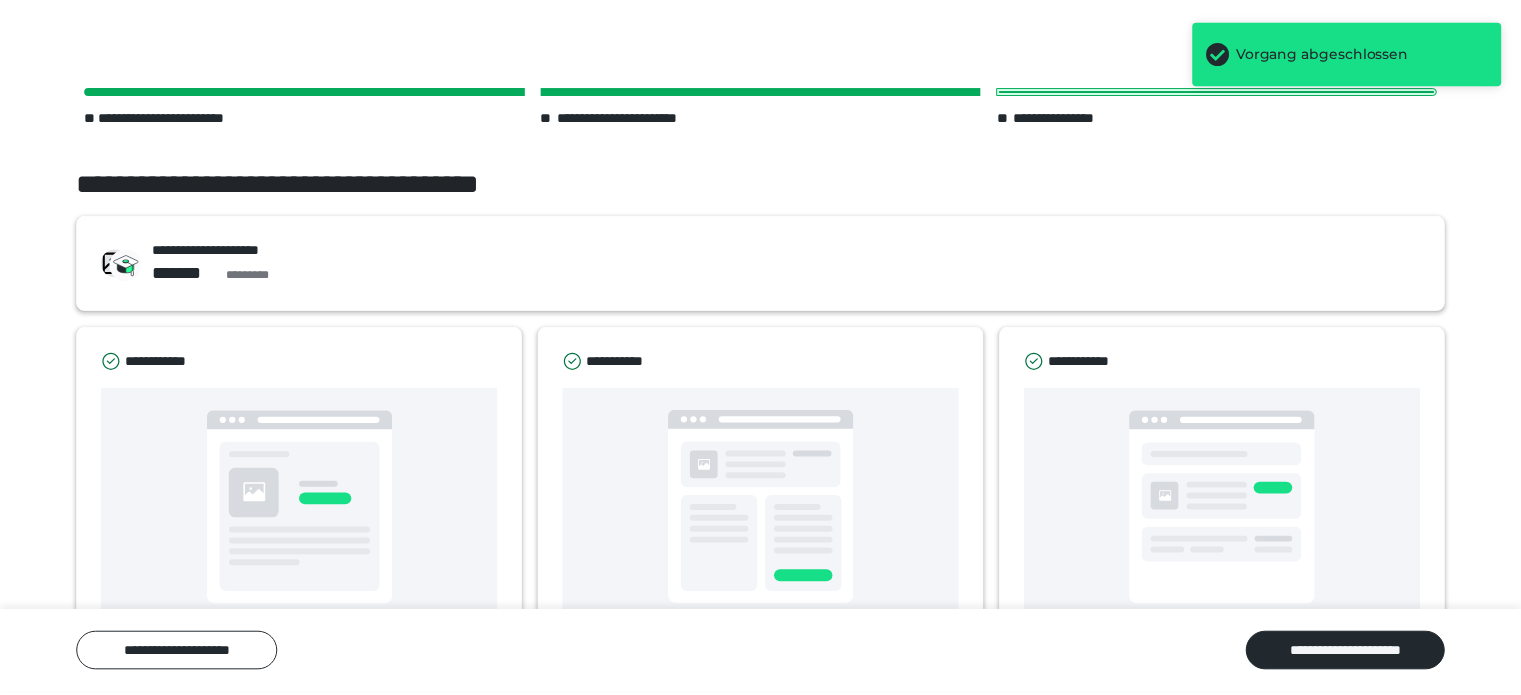 scroll, scrollTop: 4, scrollLeft: 0, axis: vertical 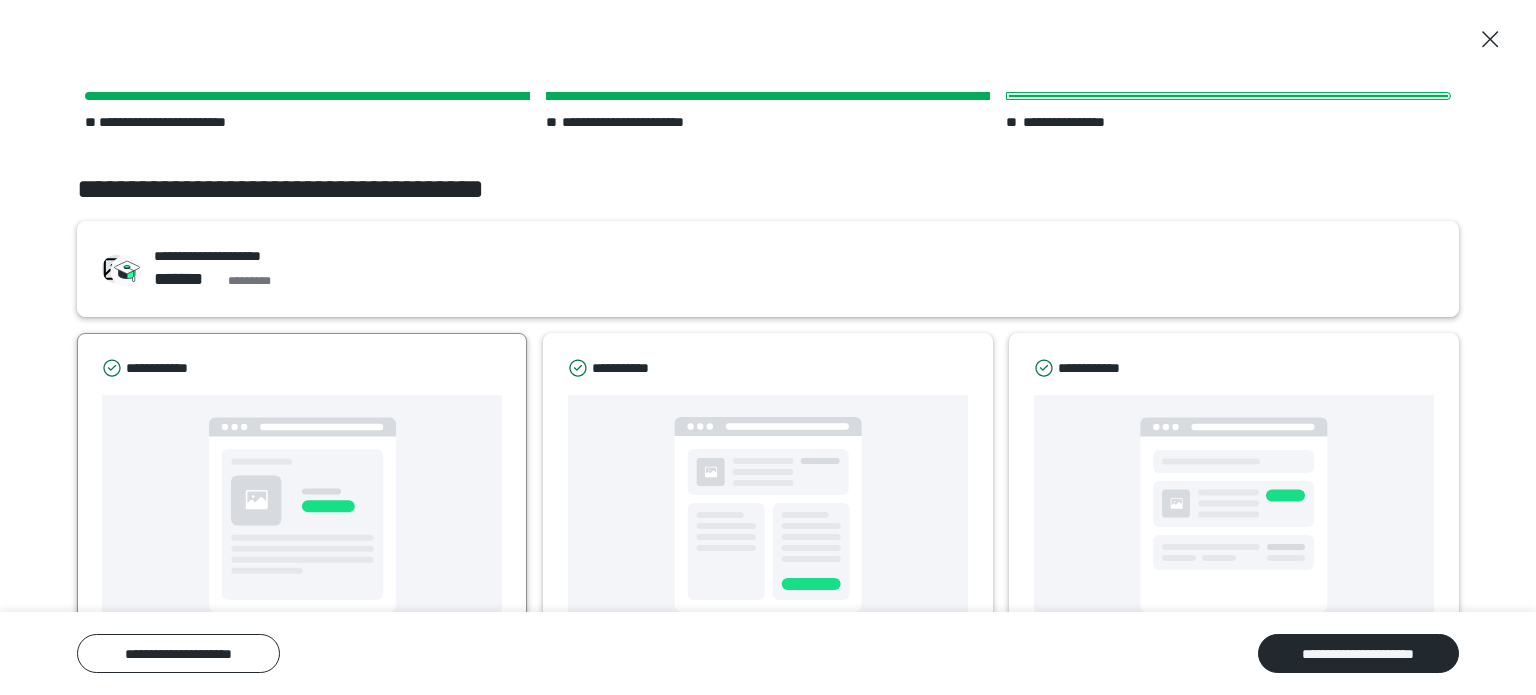 click at bounding box center [302, 515] 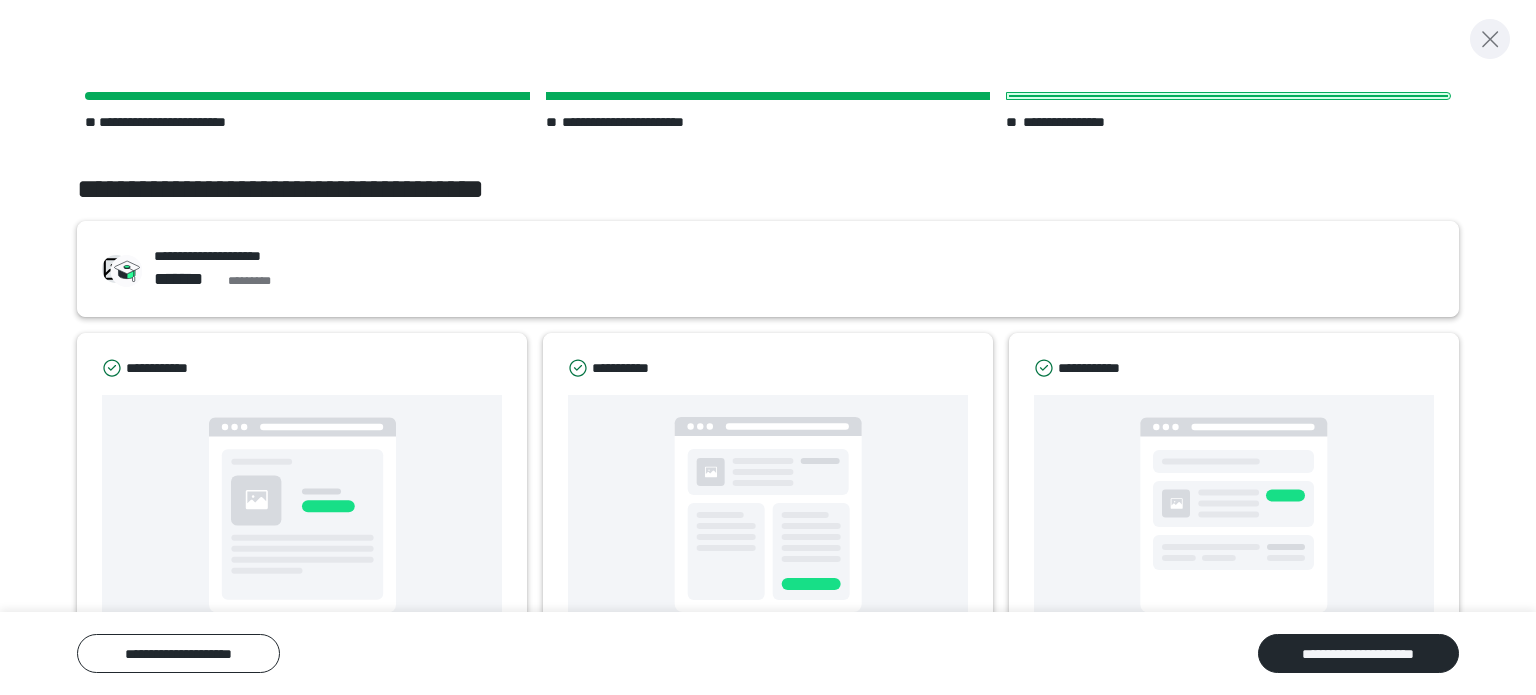 click 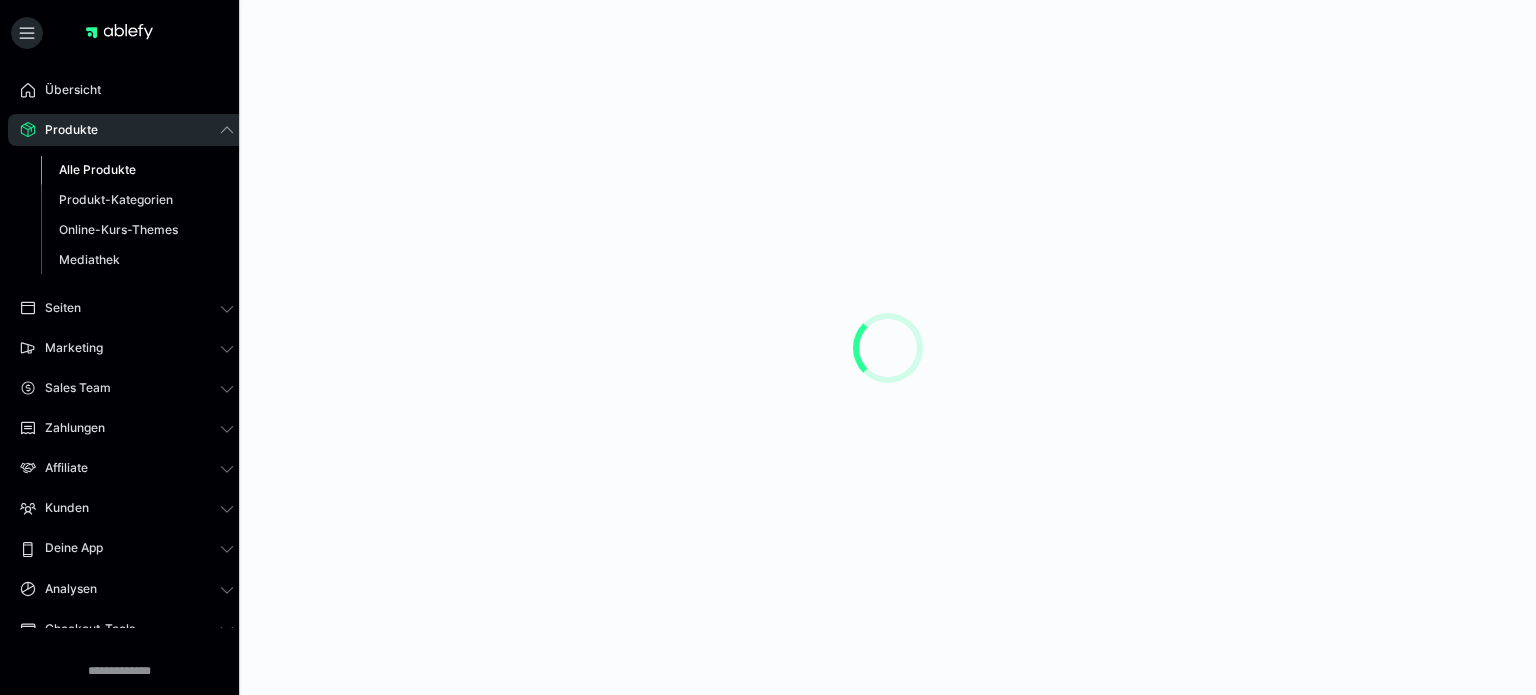 scroll, scrollTop: 0, scrollLeft: 0, axis: both 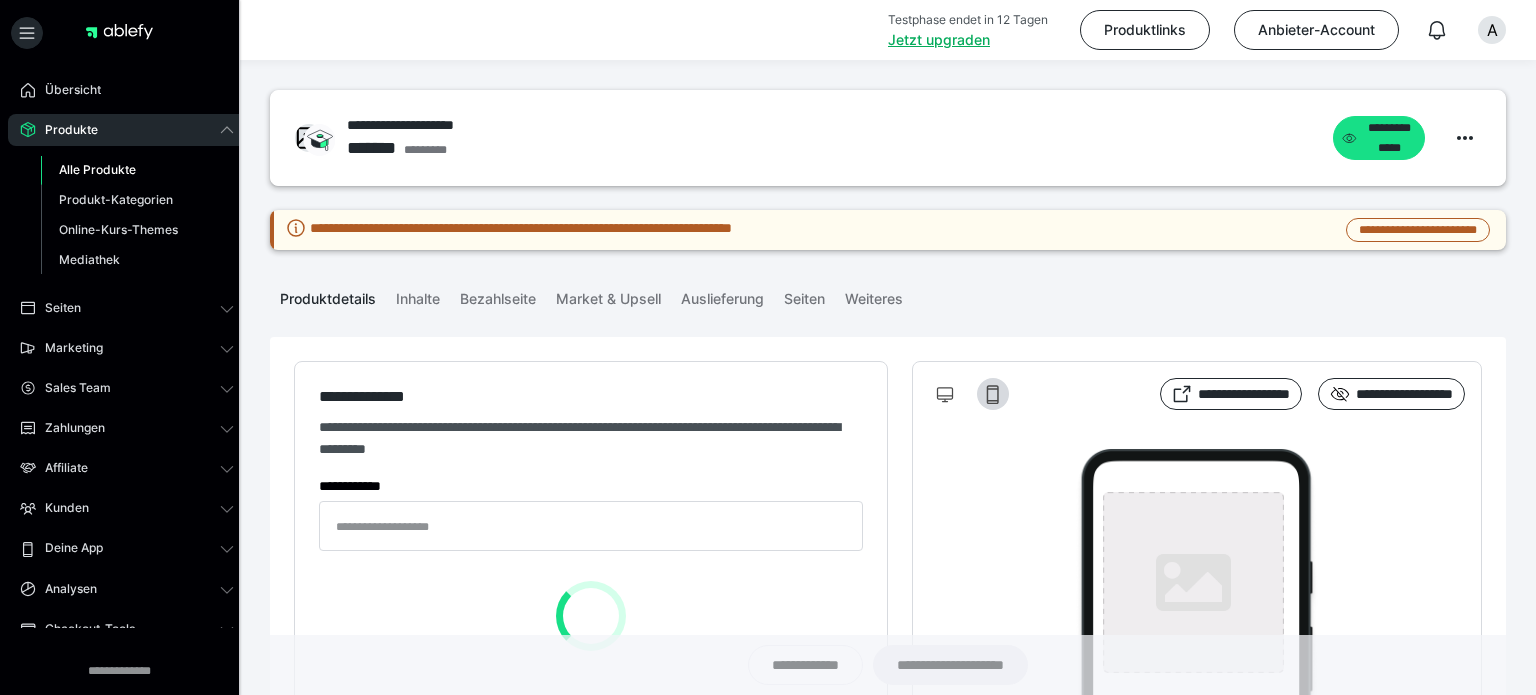 type on "**********" 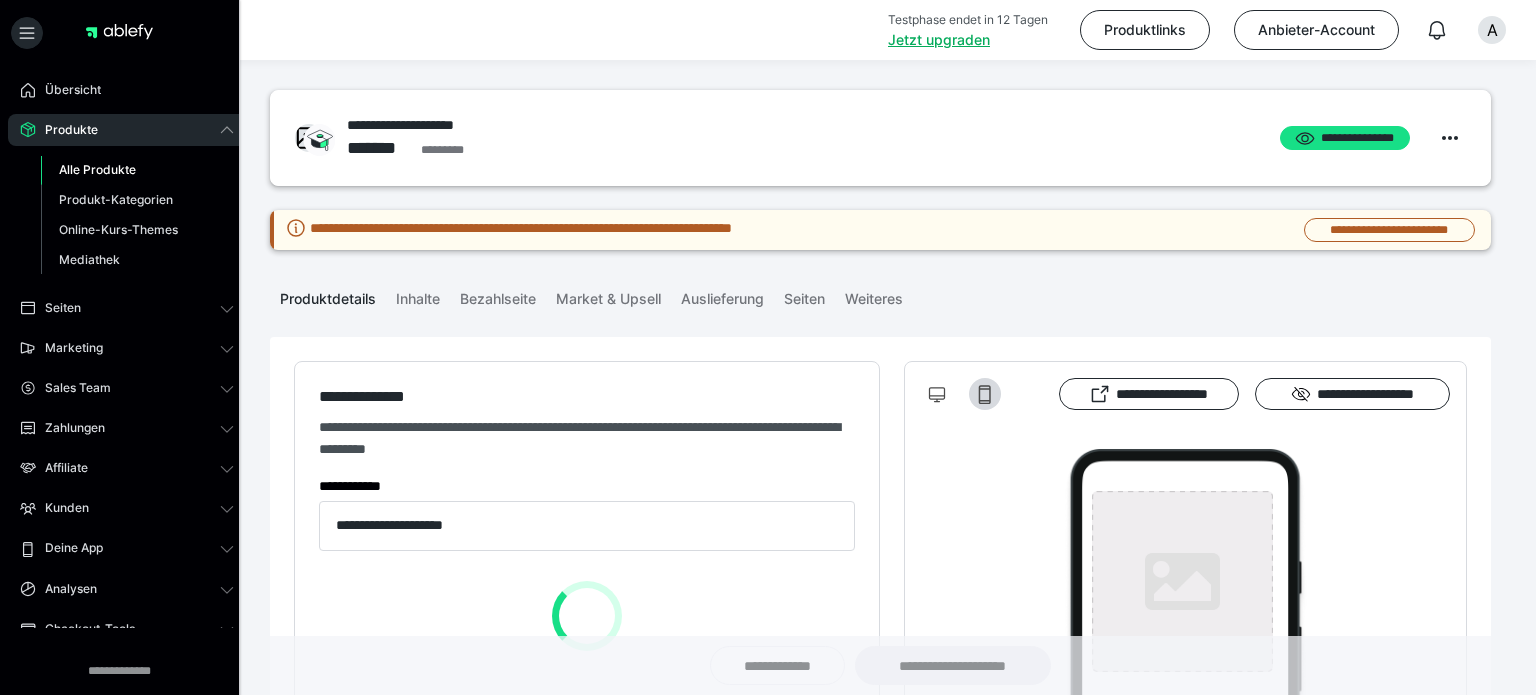 type on "**********" 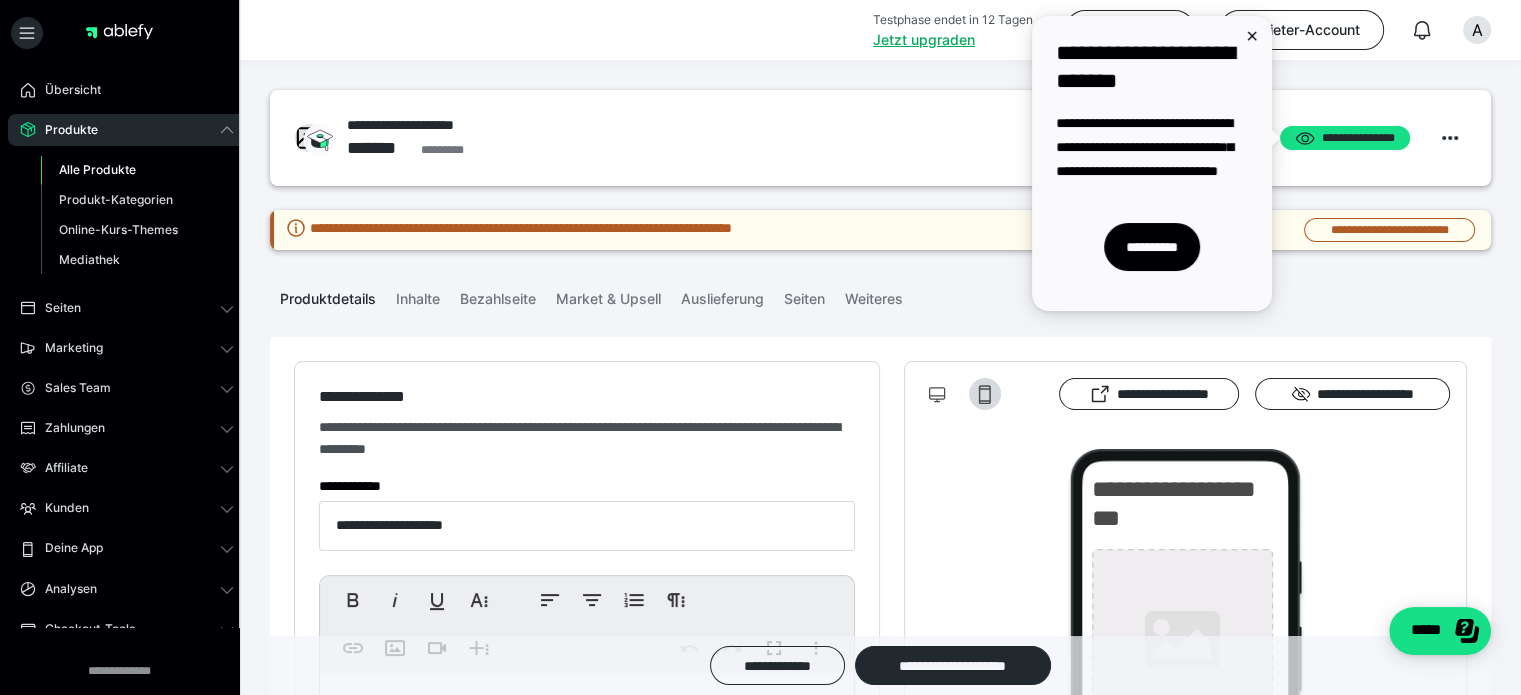 scroll, scrollTop: 0, scrollLeft: 0, axis: both 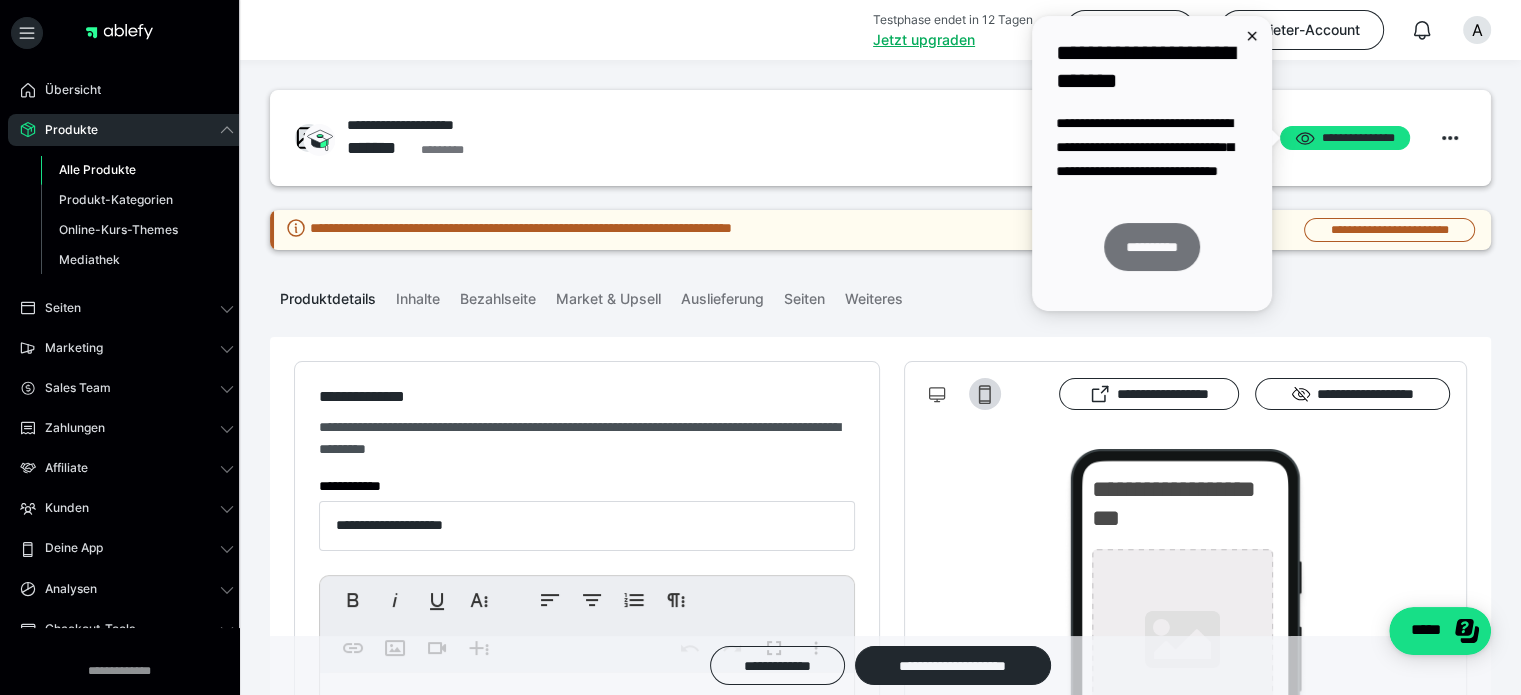 click on "**********" at bounding box center [1152, 247] 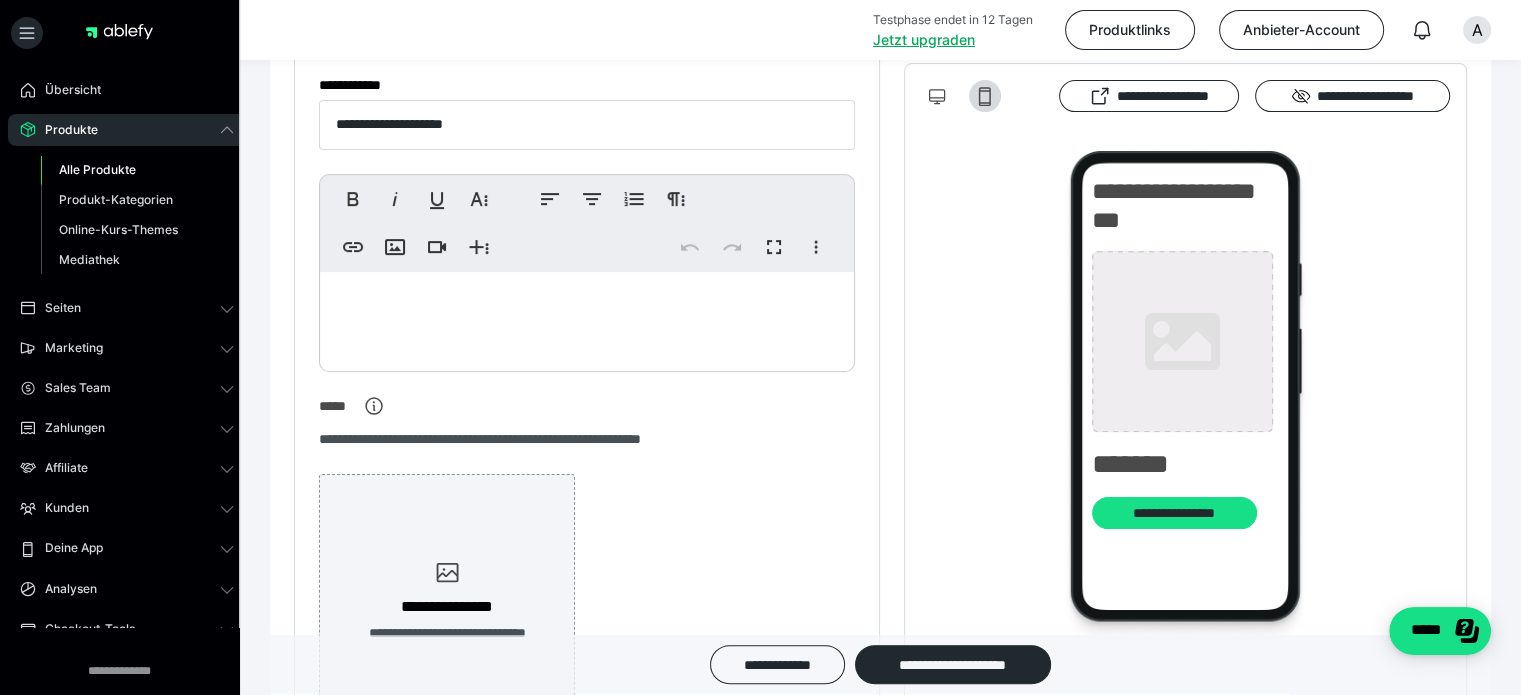 scroll, scrollTop: 0, scrollLeft: 0, axis: both 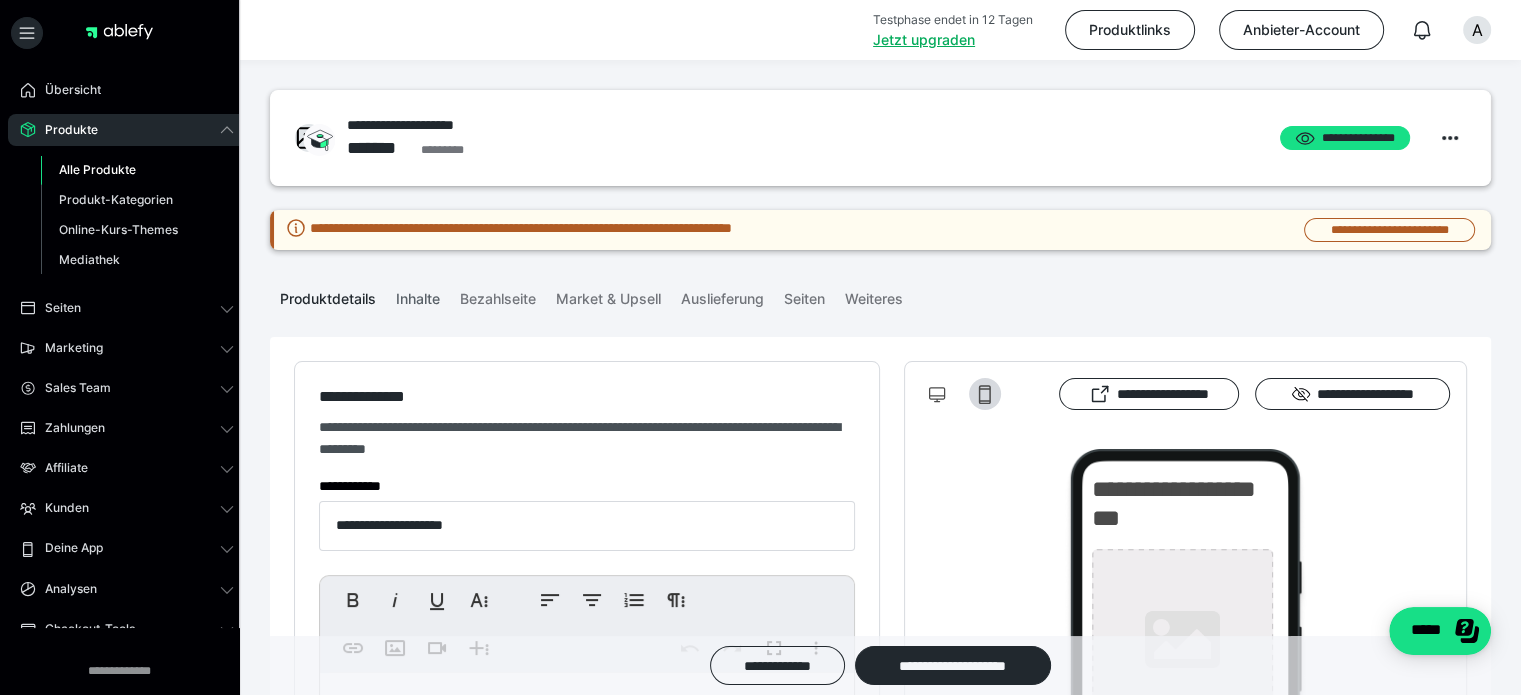 click on "Inhalte" at bounding box center [418, 295] 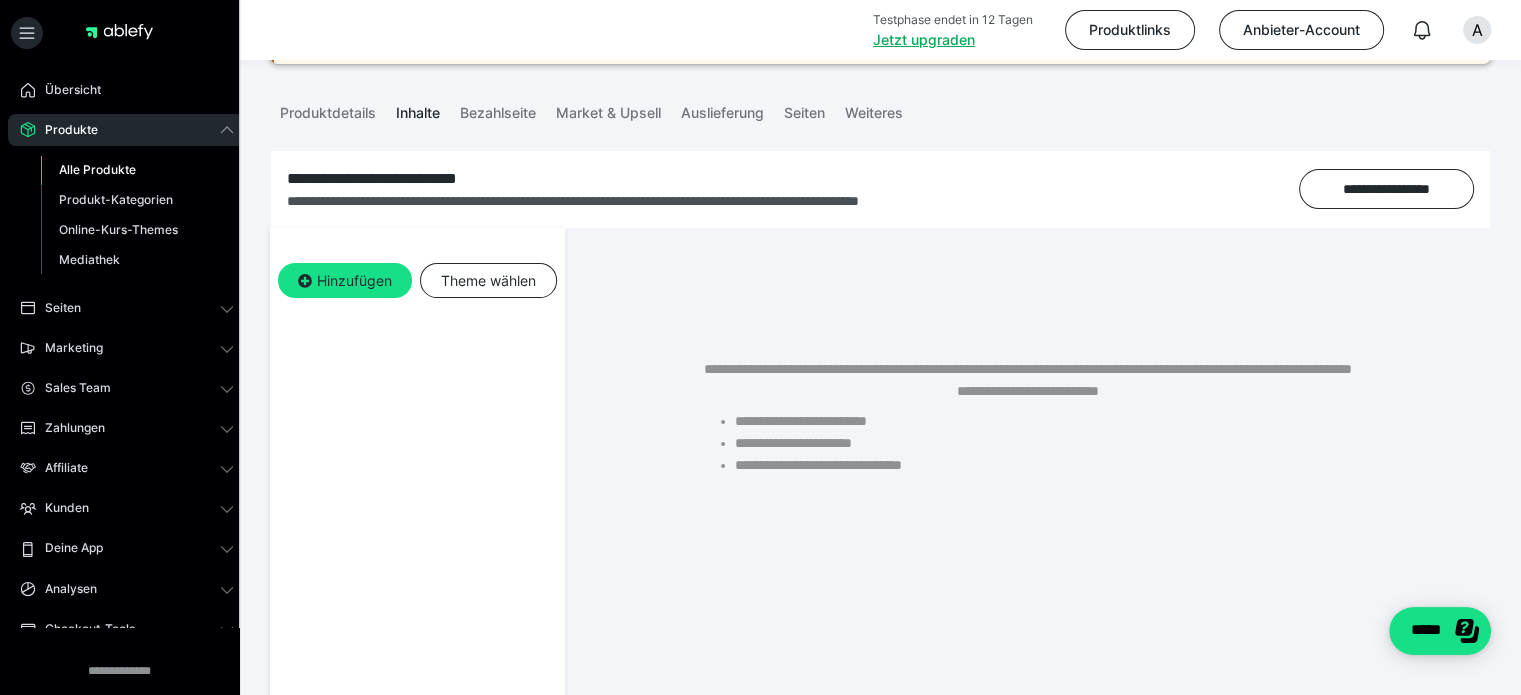 scroll, scrollTop: 192, scrollLeft: 0, axis: vertical 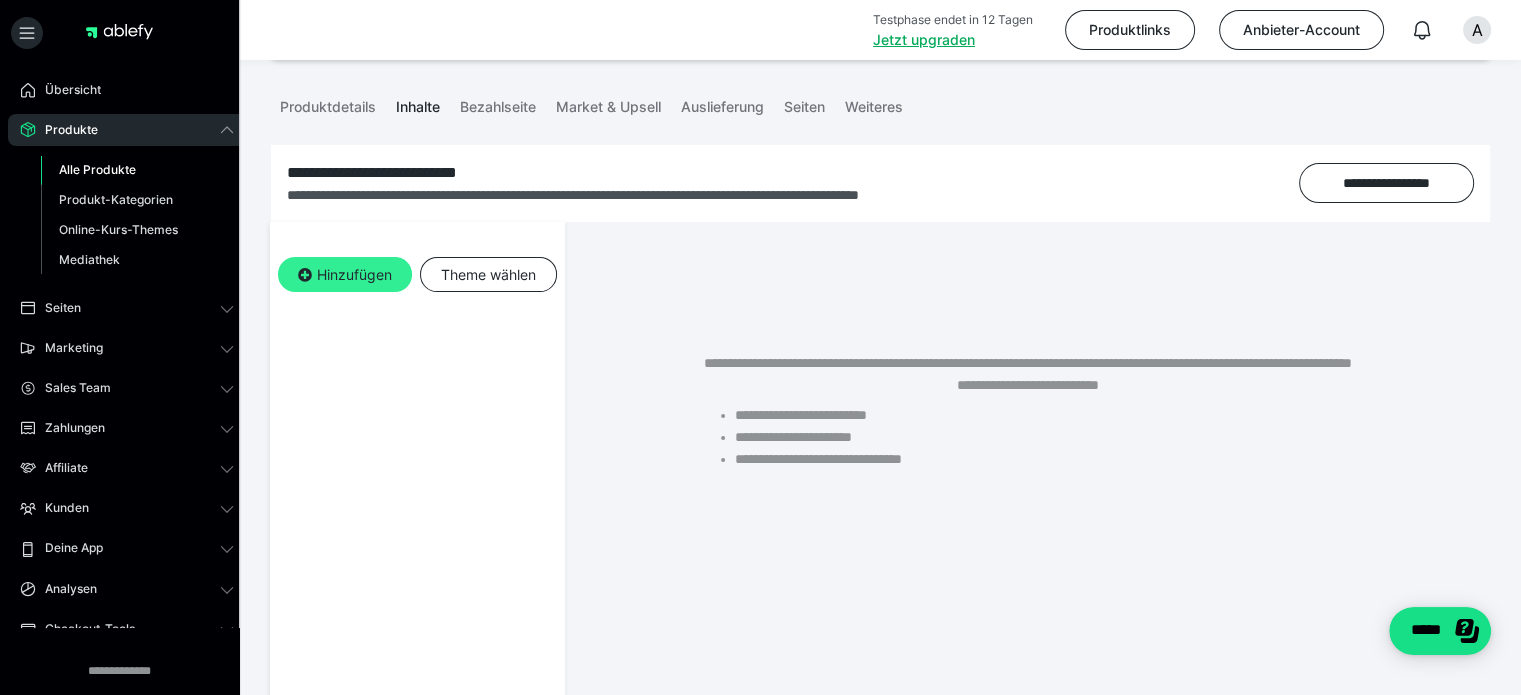 click on "Hinzufügen" at bounding box center (345, 275) 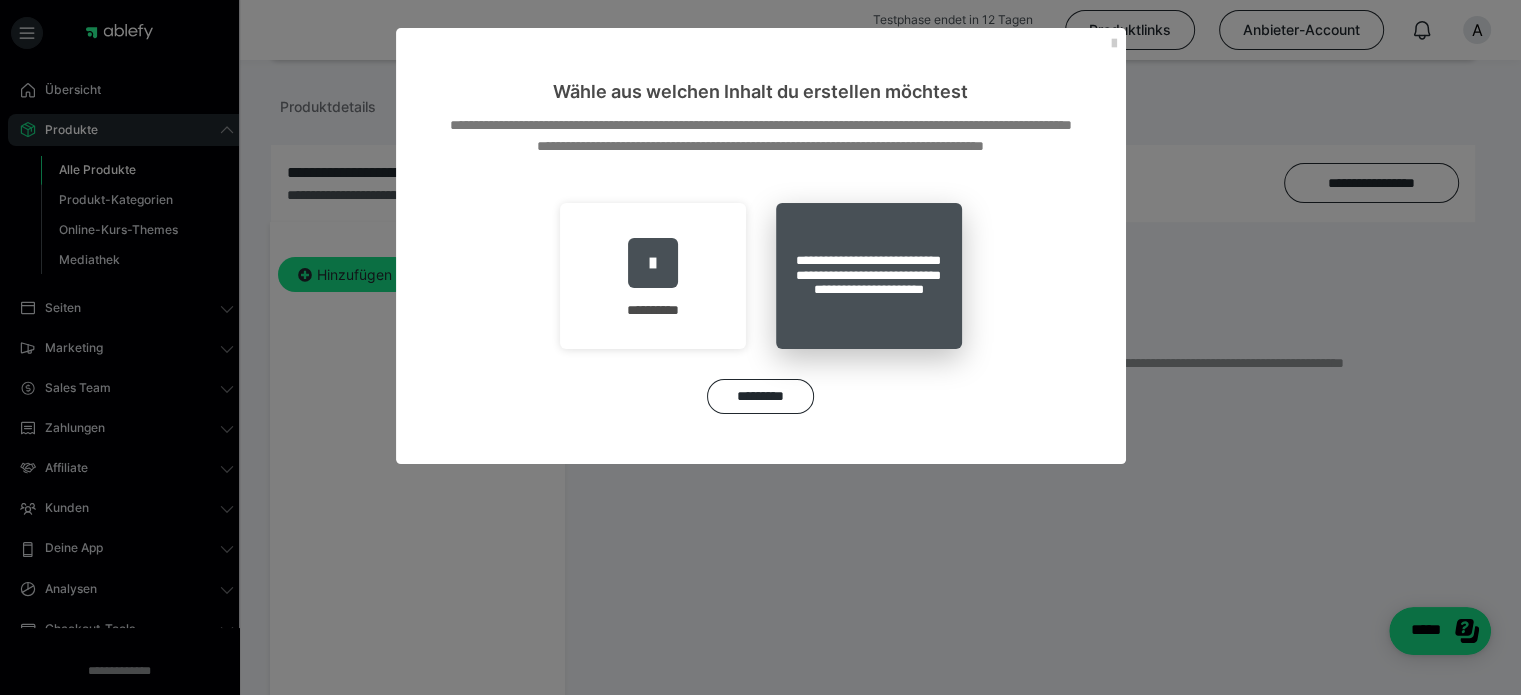 click on "**********" at bounding box center [869, 276] 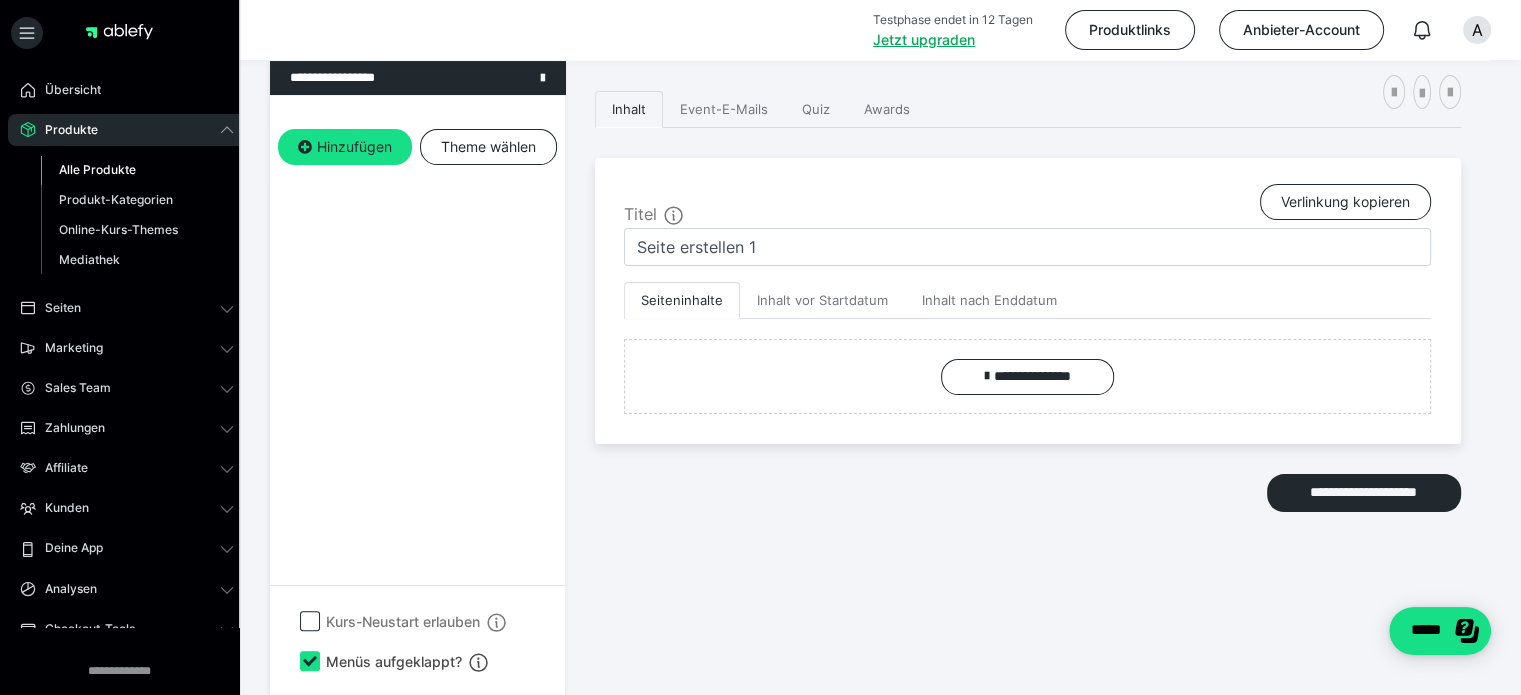 scroll, scrollTop: 236, scrollLeft: 0, axis: vertical 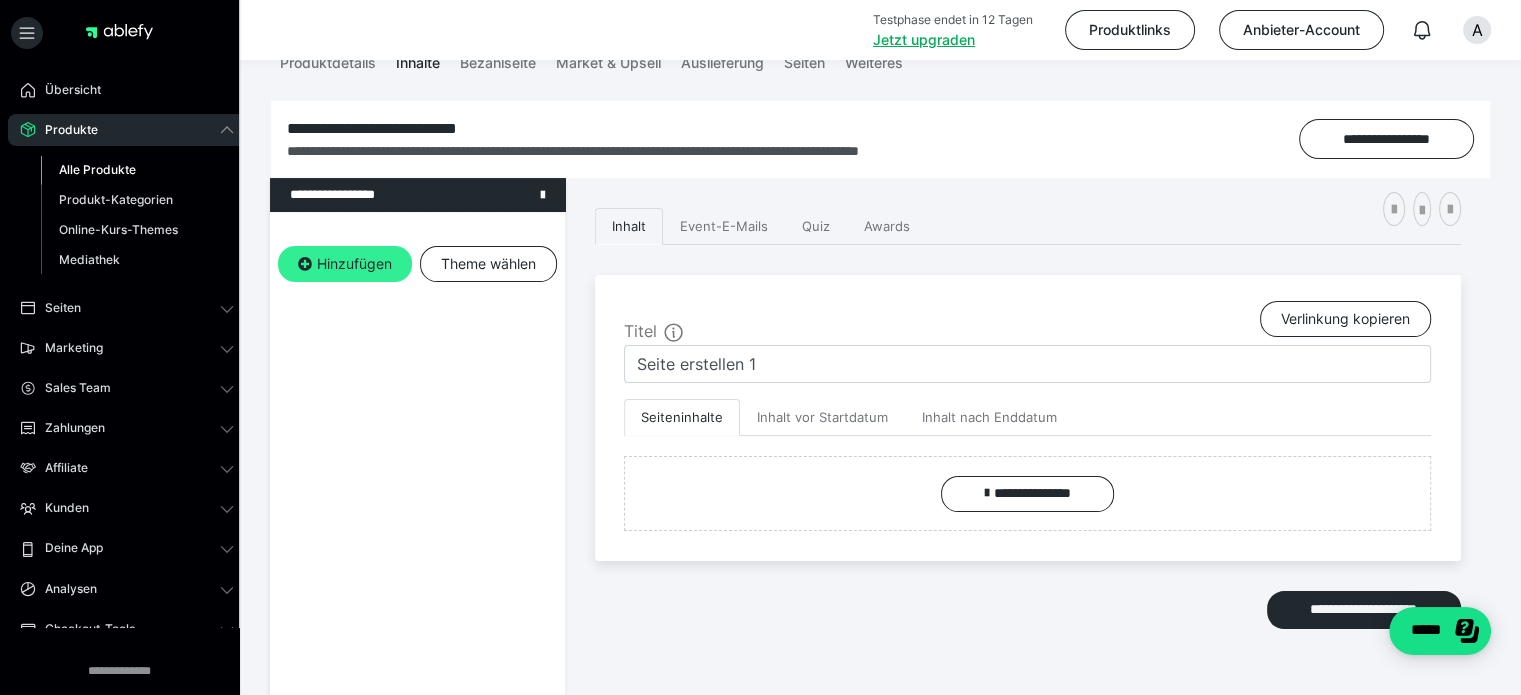 click on "Hinzufügen" at bounding box center (345, 264) 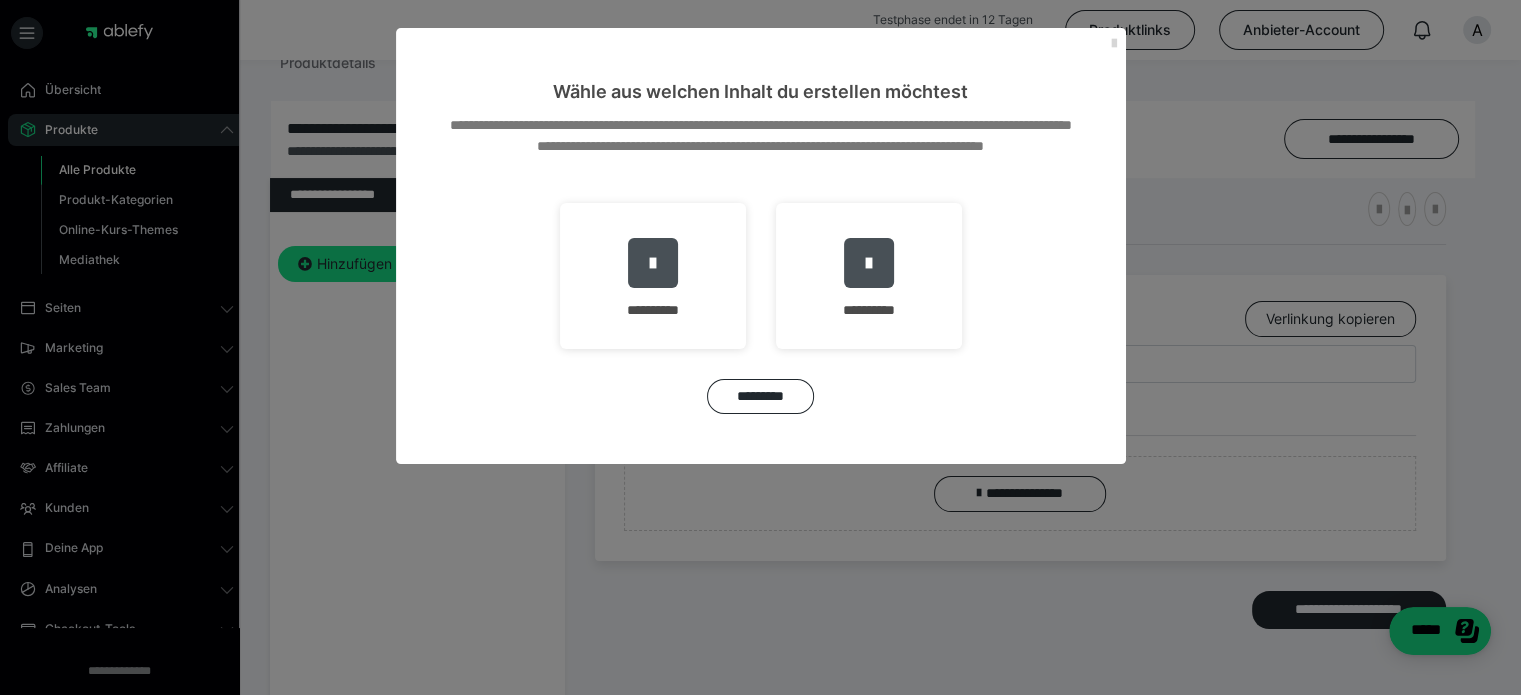 click at bounding box center (1114, 44) 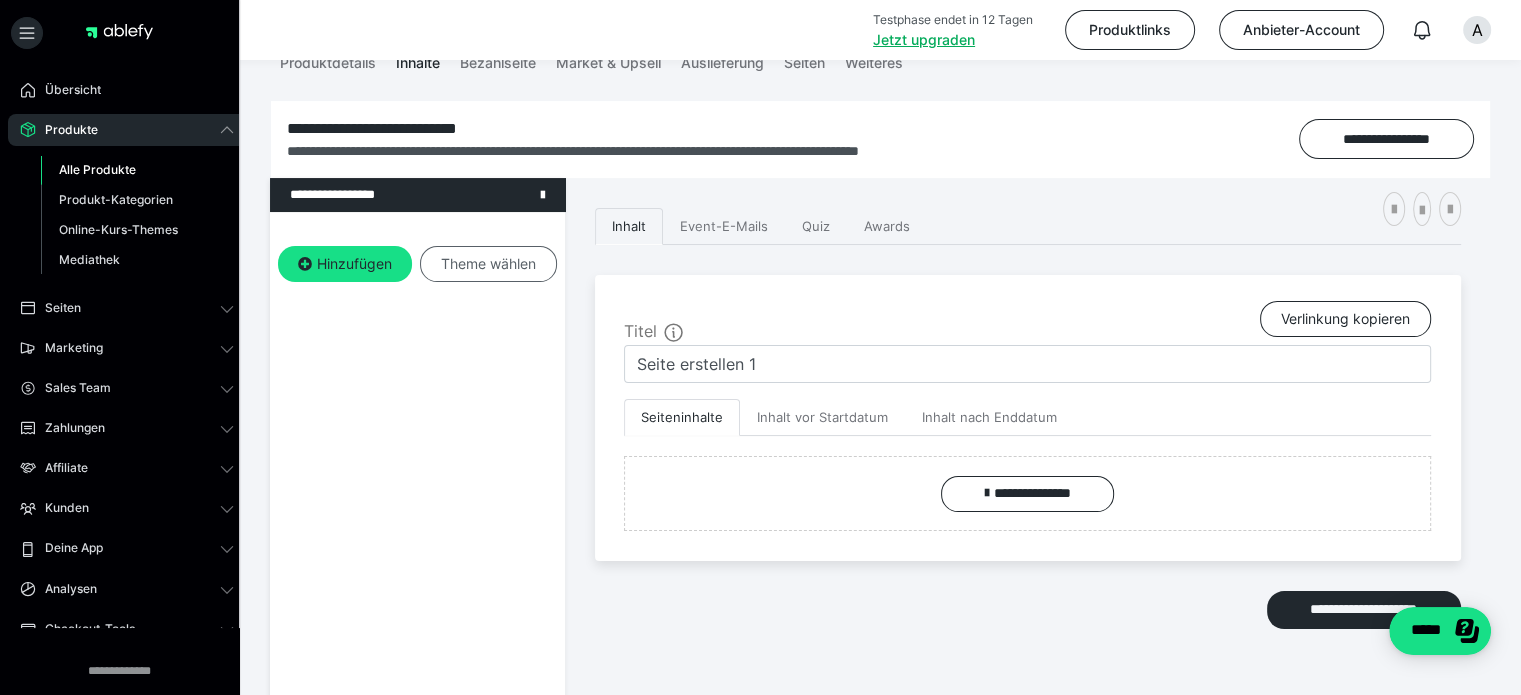 click on "Theme wählen" at bounding box center (488, 264) 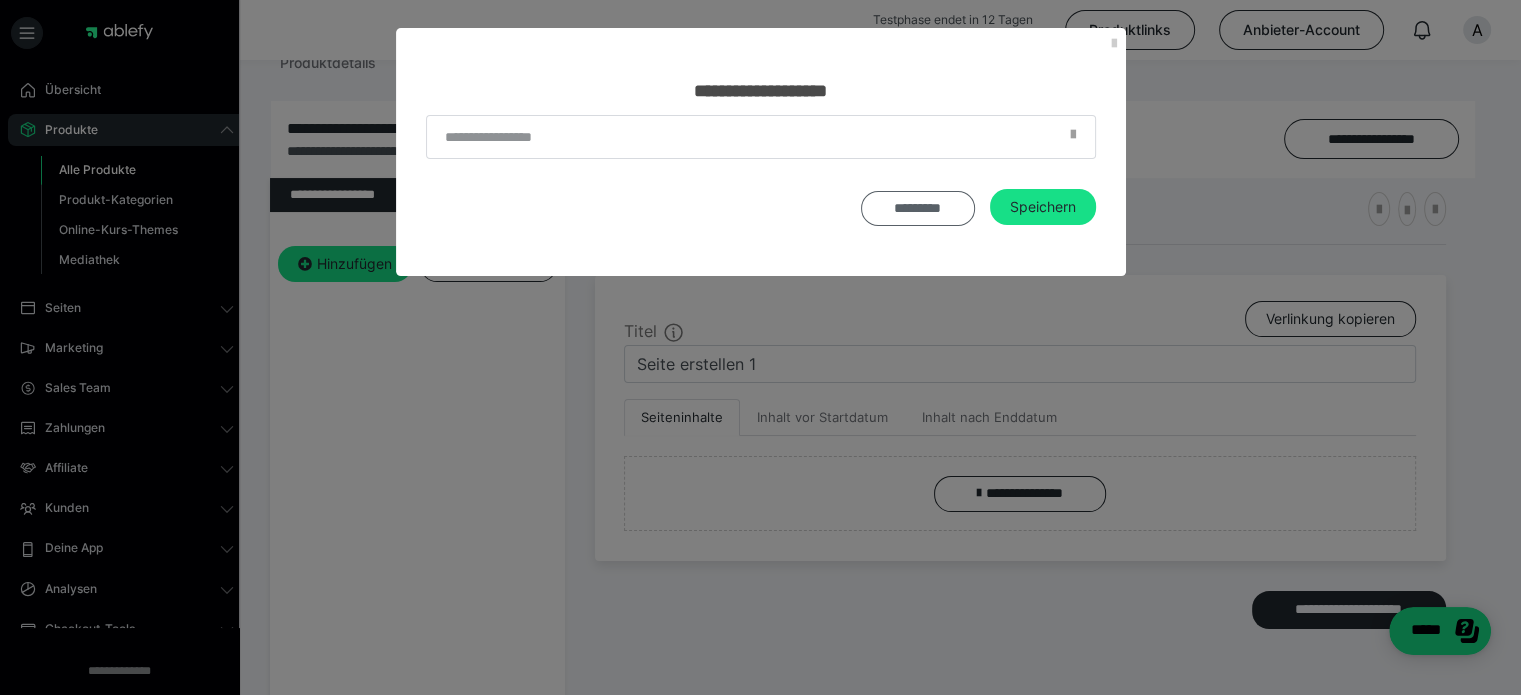click on "*********" at bounding box center (918, 208) 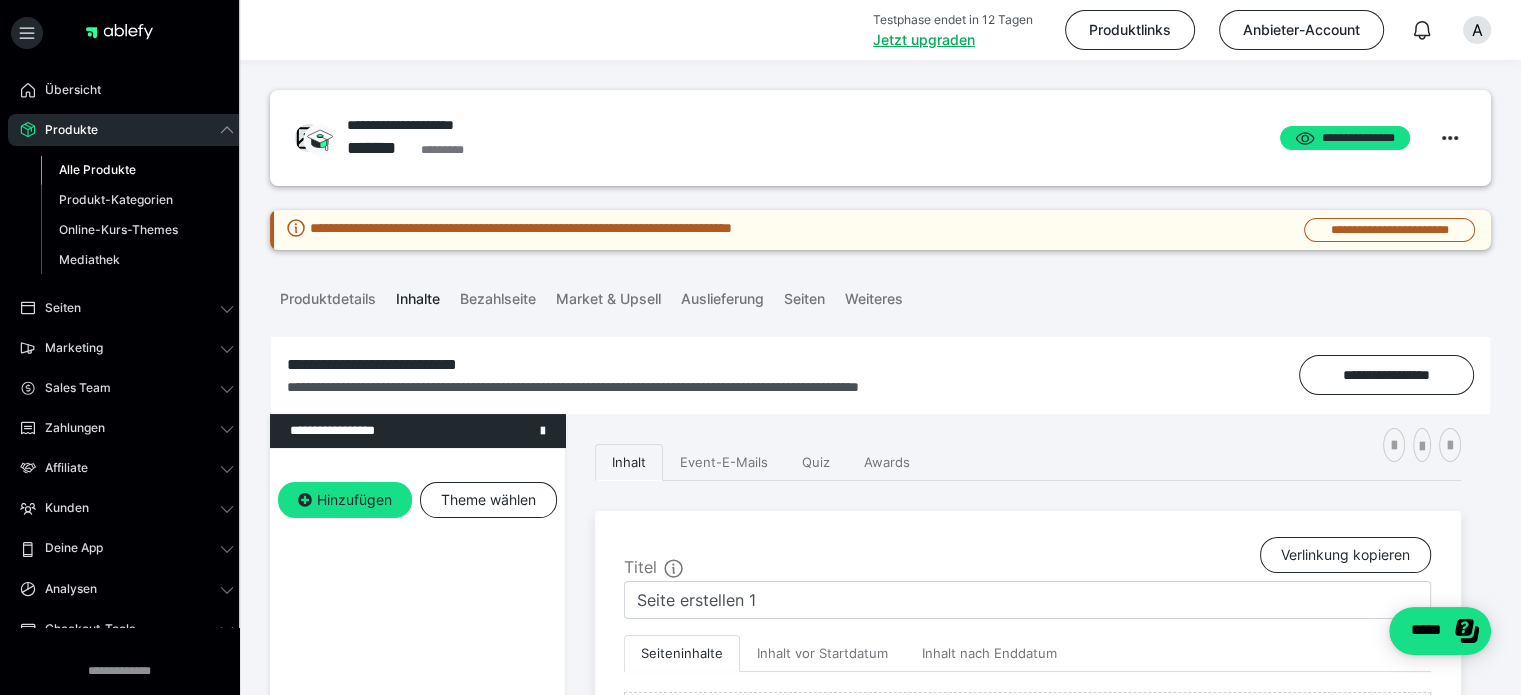 scroll, scrollTop: 0, scrollLeft: 0, axis: both 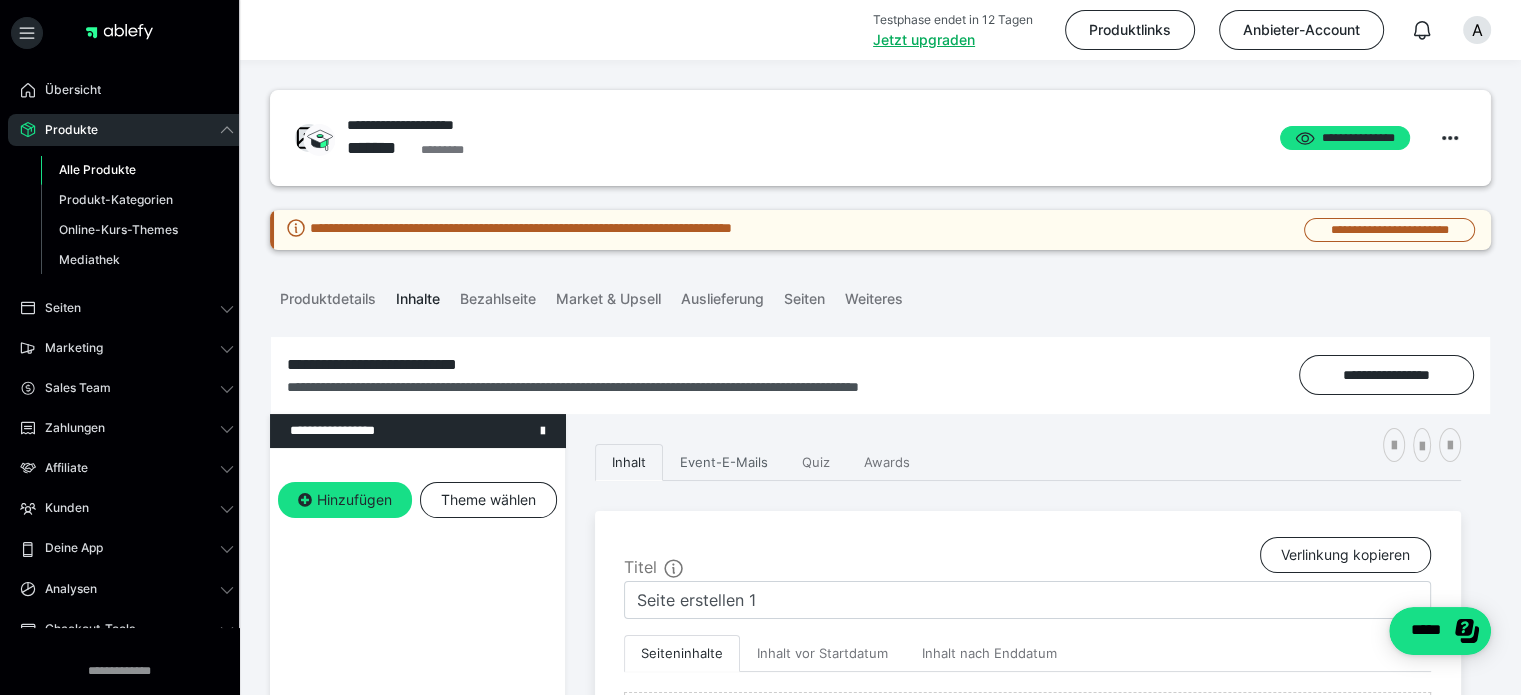 click on "Event-E-Mails" at bounding box center (724, 463) 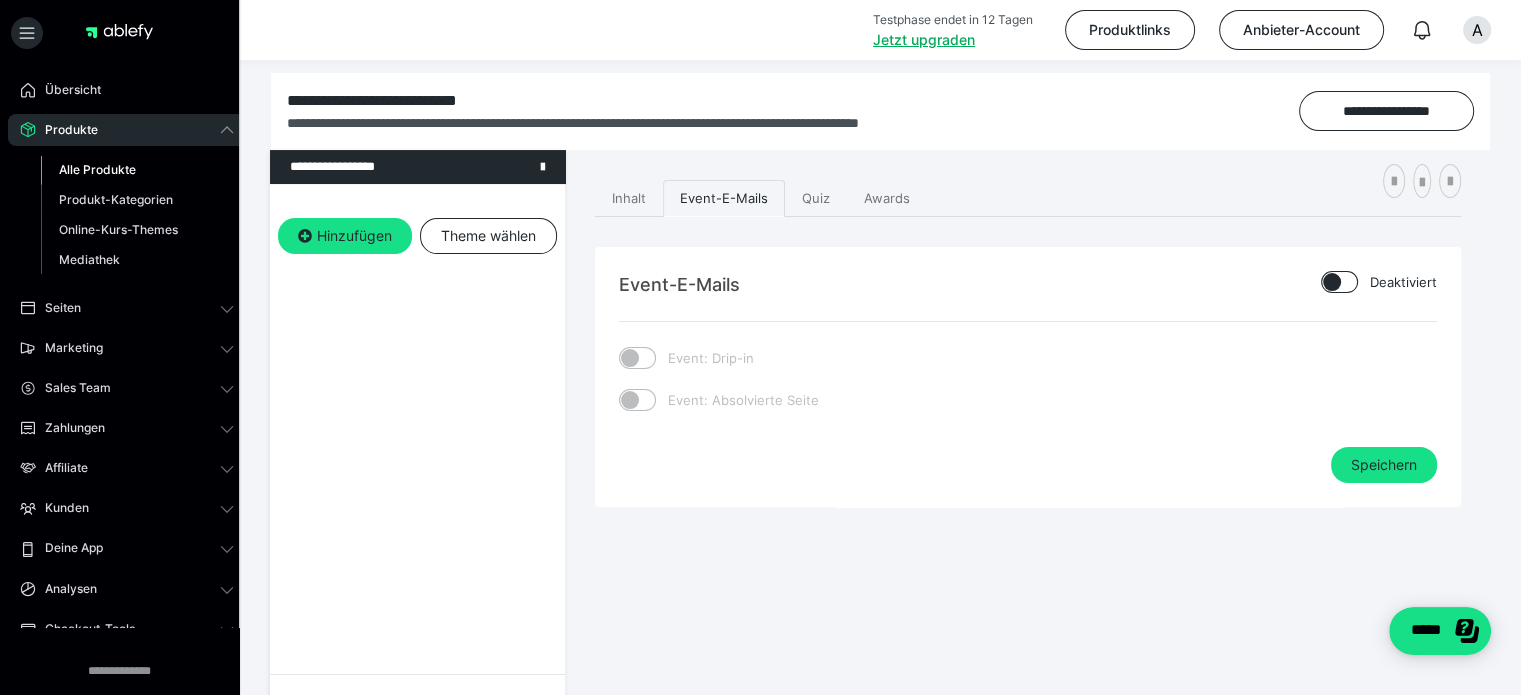 scroll, scrollTop: 263, scrollLeft: 0, axis: vertical 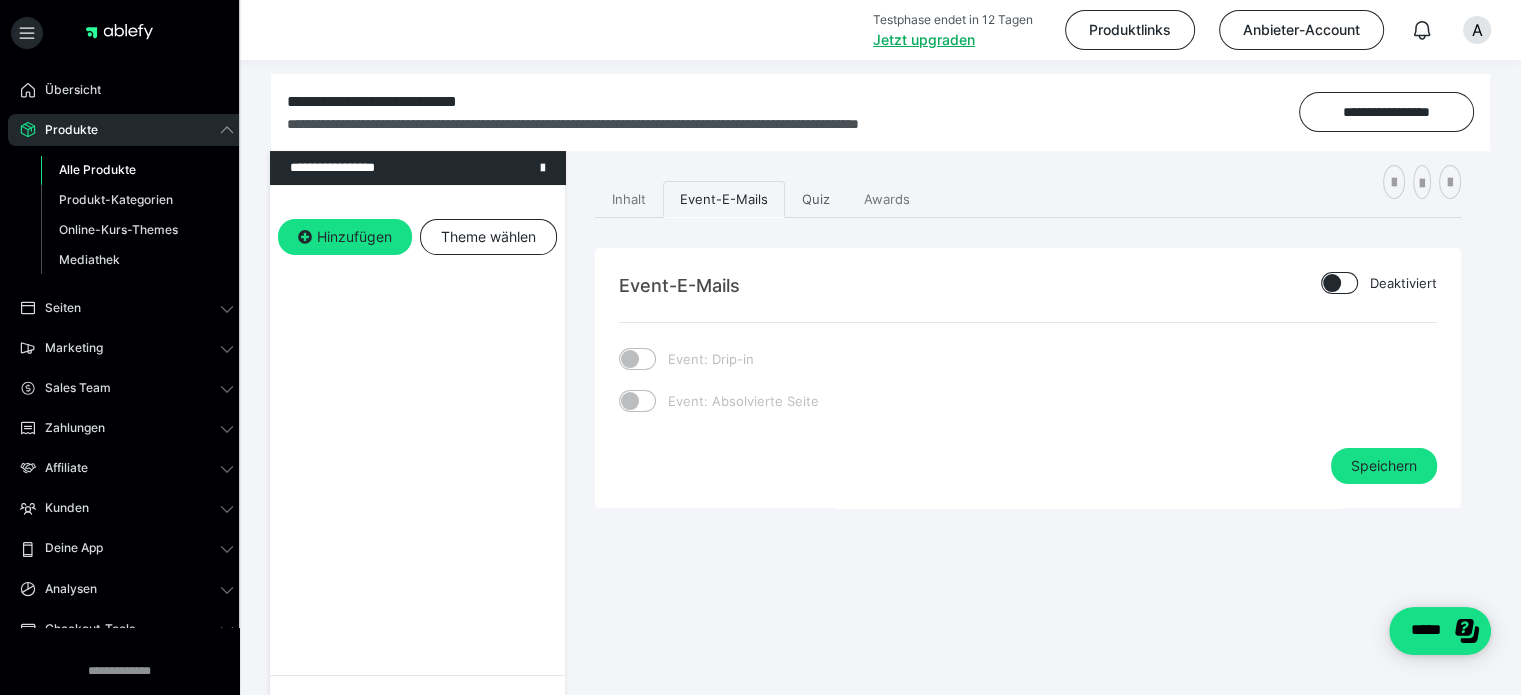 click on "Quiz" at bounding box center (816, 200) 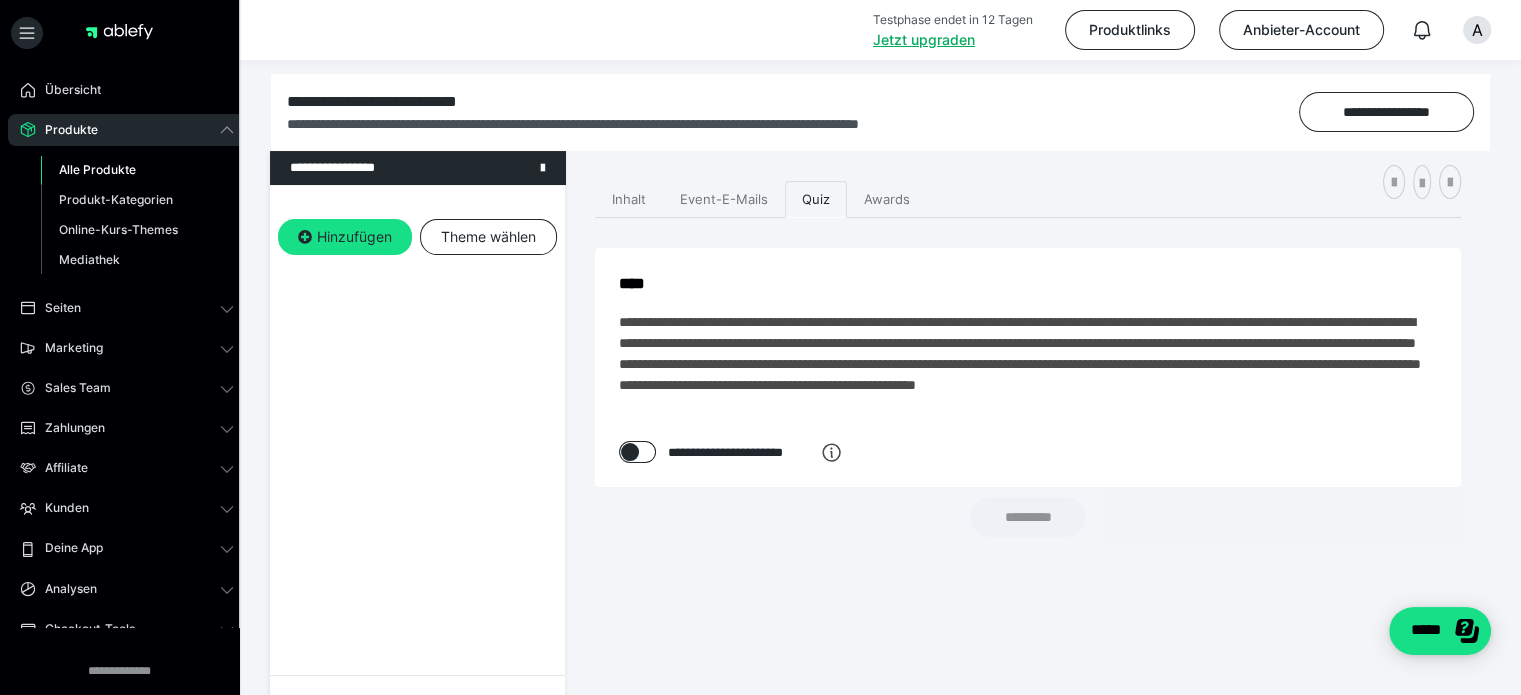 click at bounding box center (630, 452) 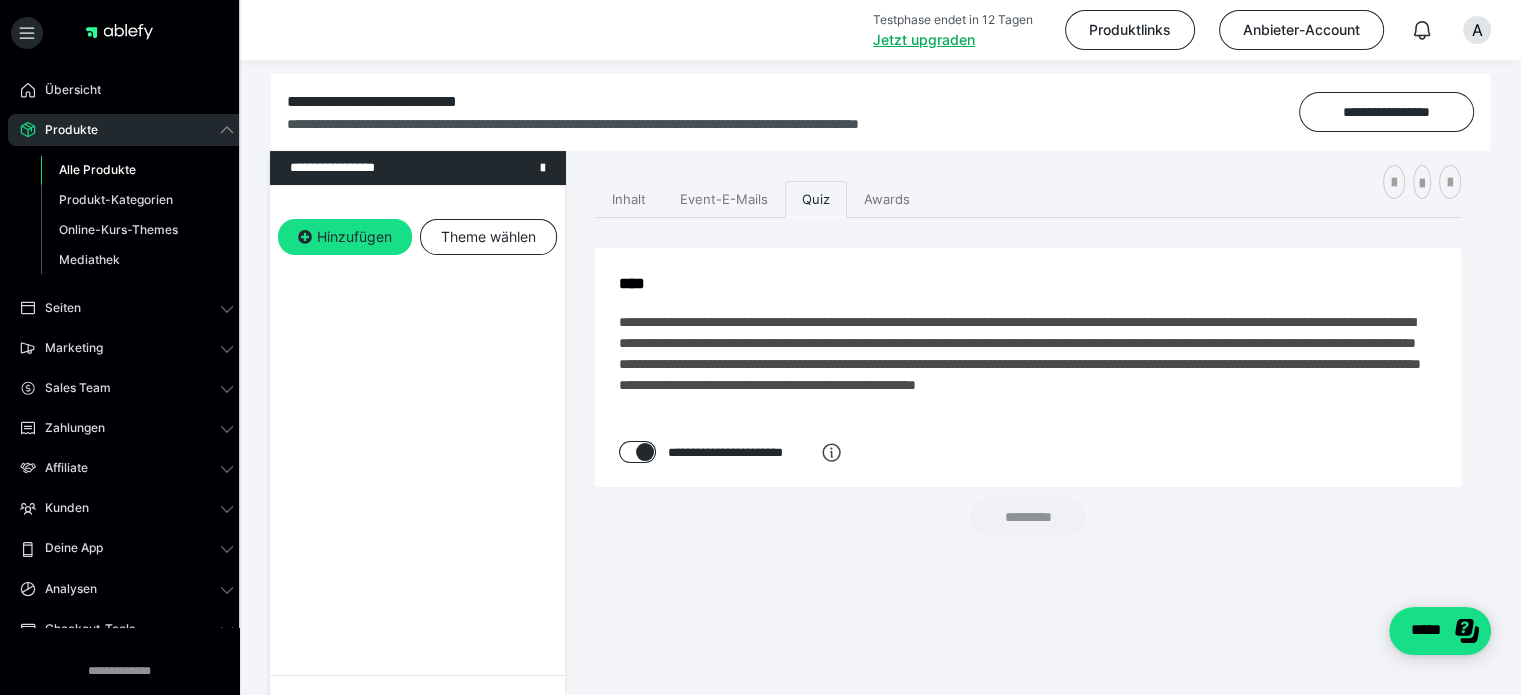 checkbox on "****" 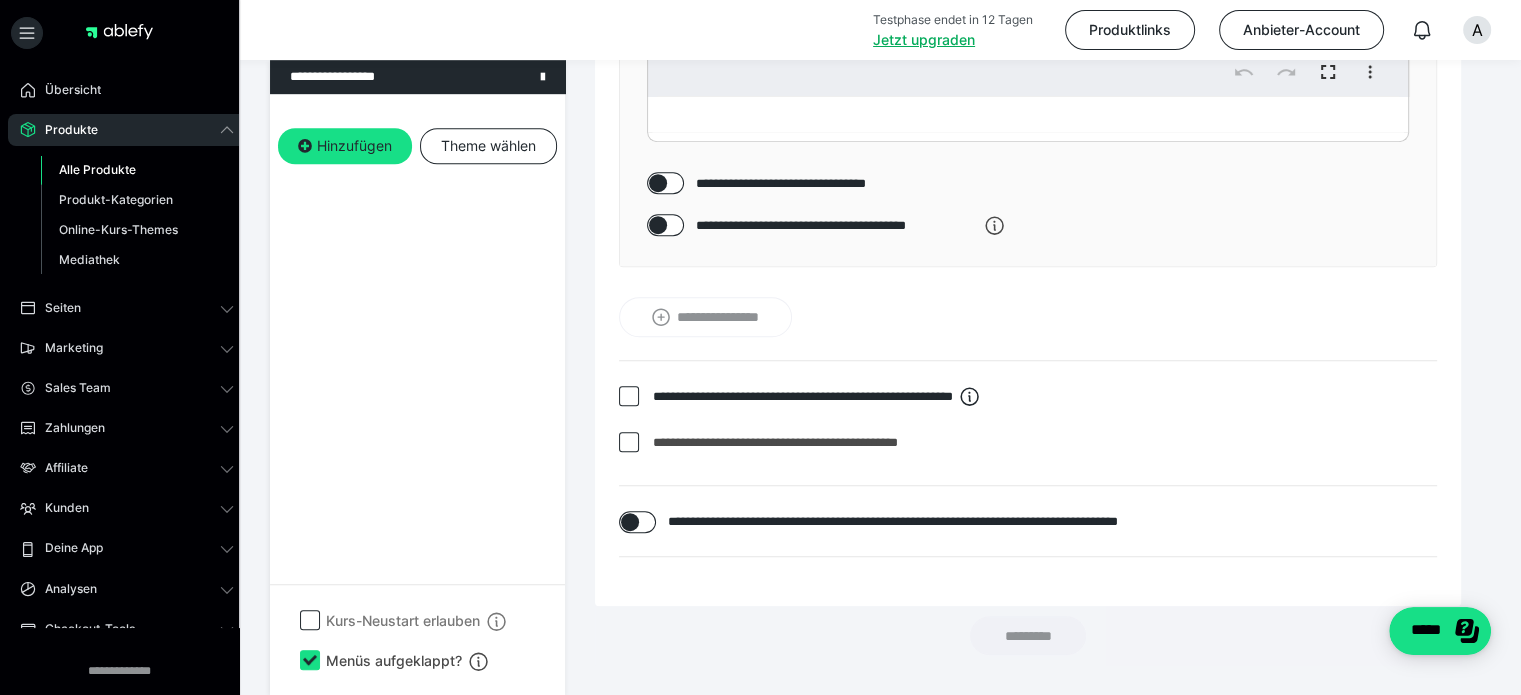 scroll, scrollTop: 1235, scrollLeft: 0, axis: vertical 